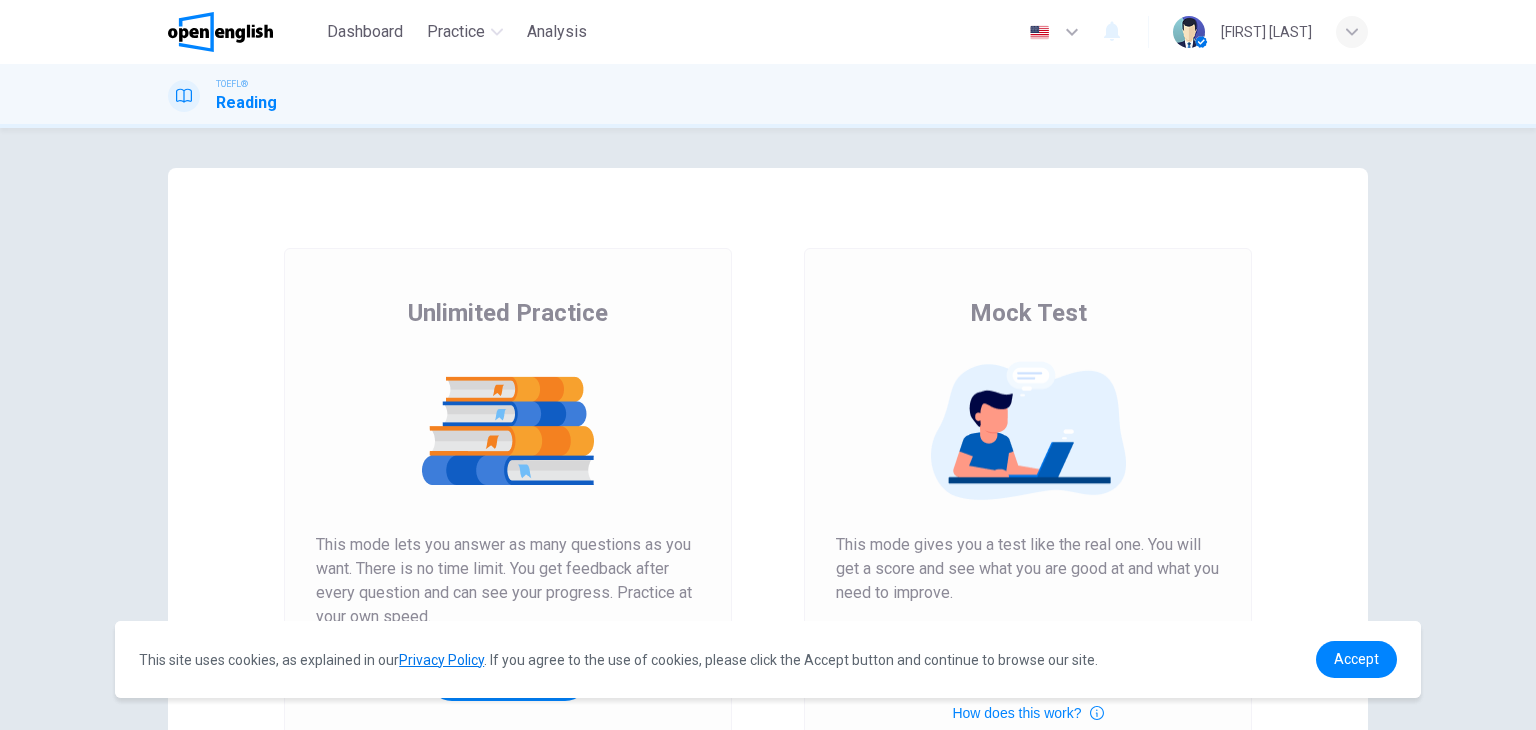 scroll, scrollTop: 0, scrollLeft: 0, axis: both 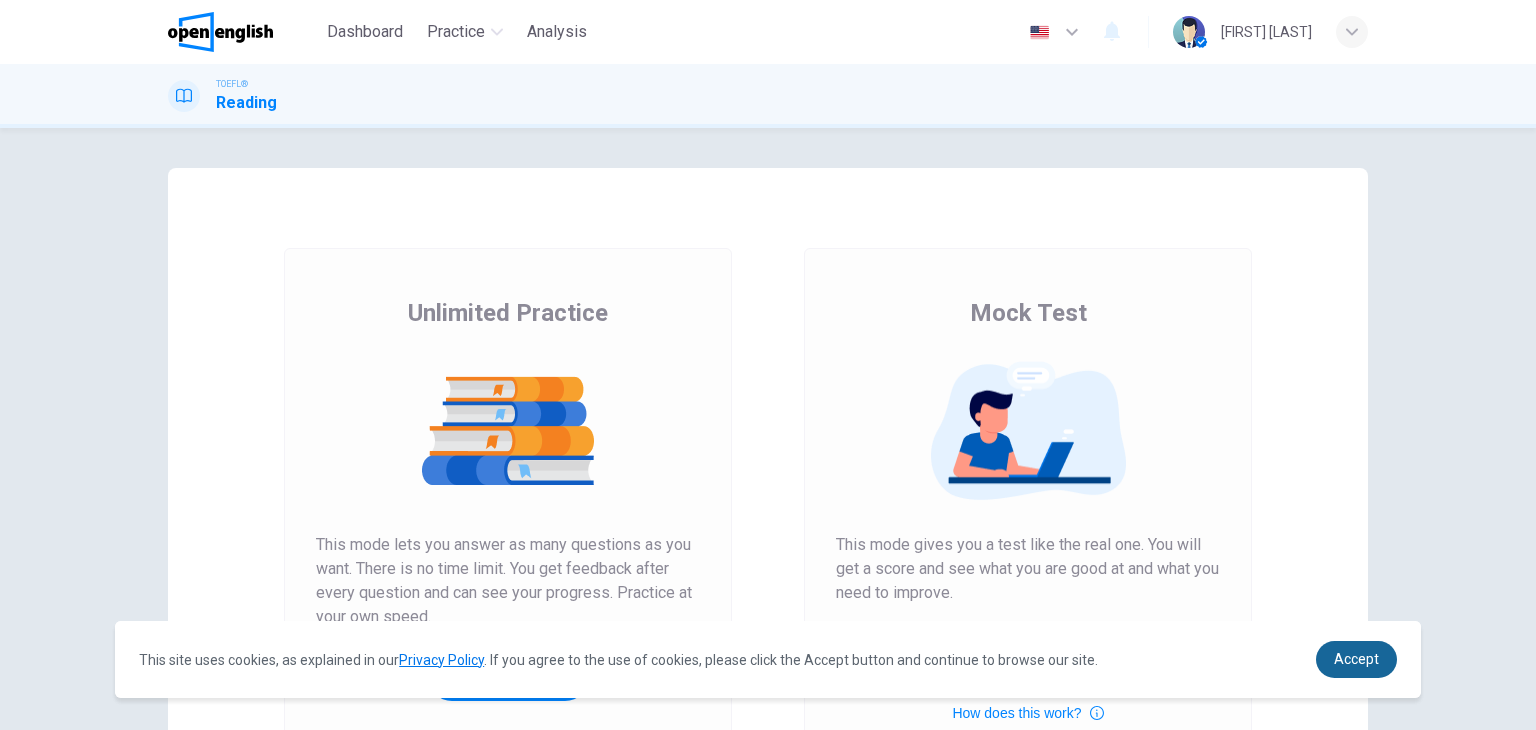 click on "Accept" at bounding box center (1356, 659) 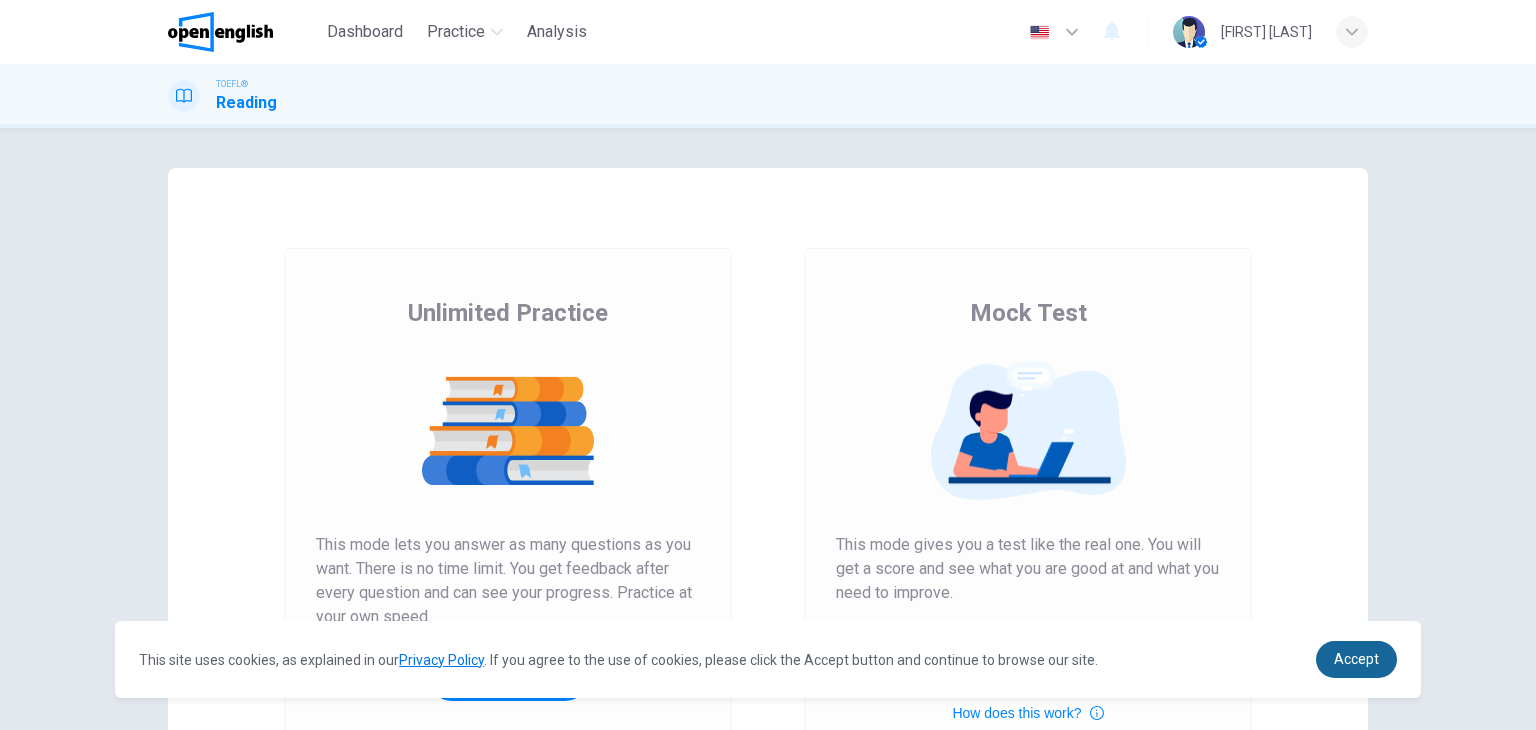 click on "Accept" at bounding box center (1356, 659) 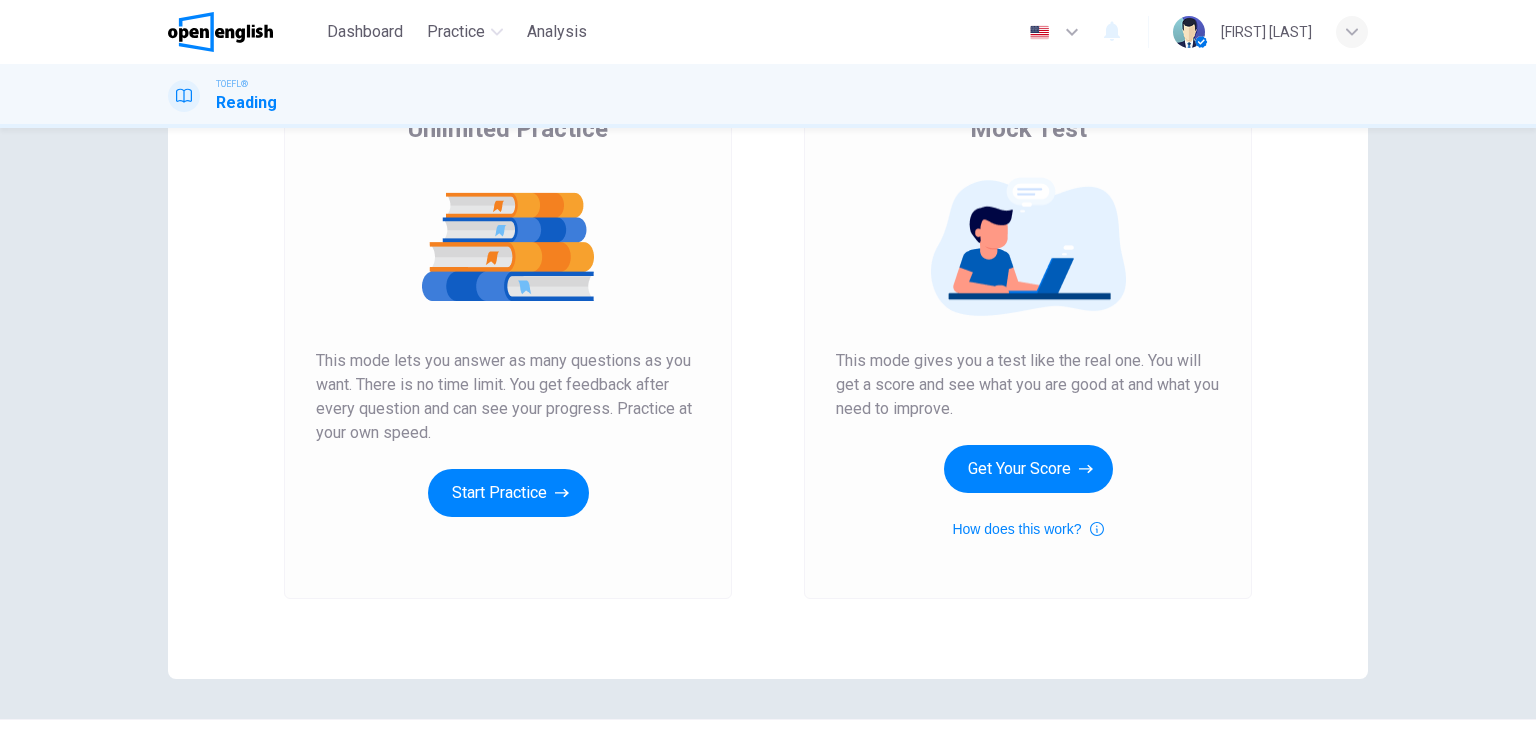 scroll, scrollTop: 83, scrollLeft: 0, axis: vertical 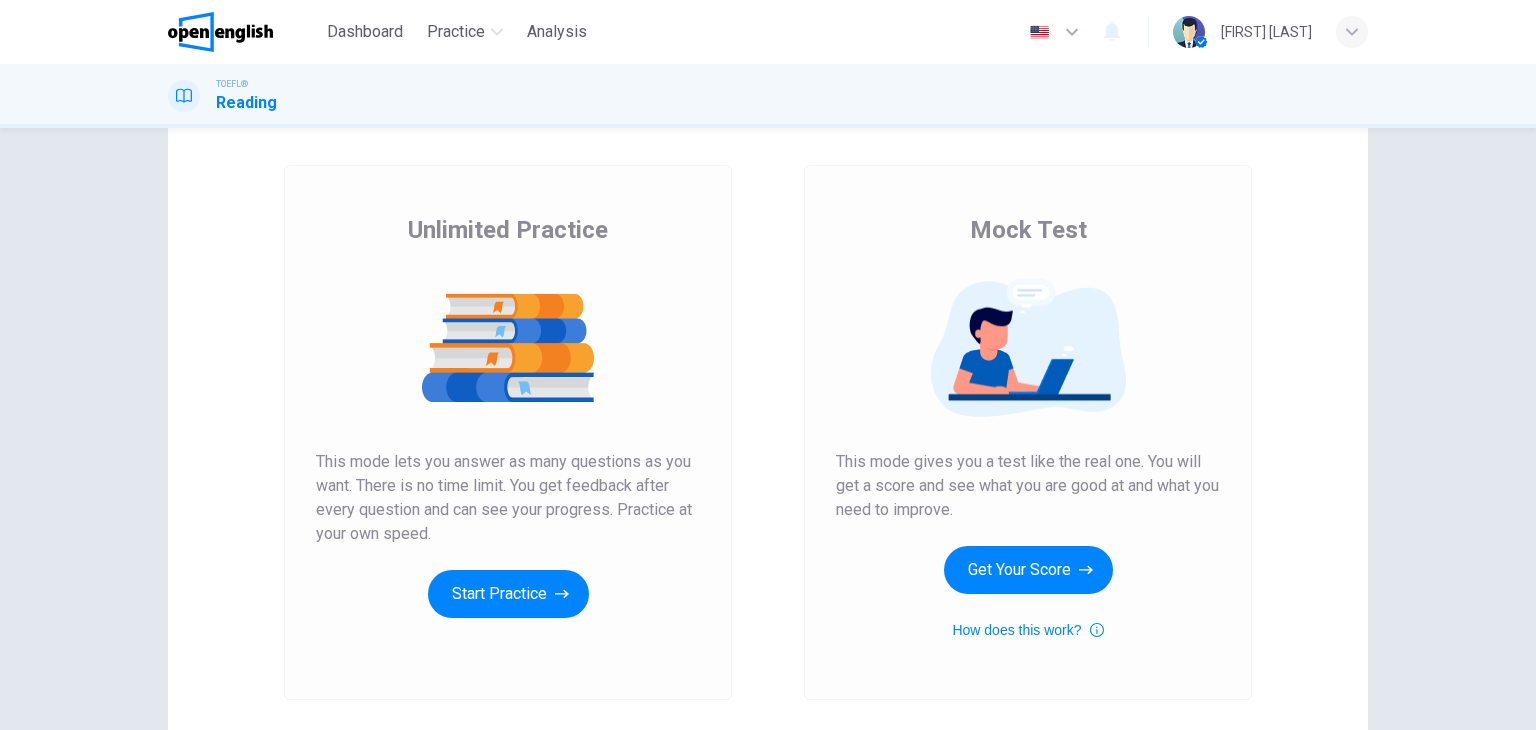 click 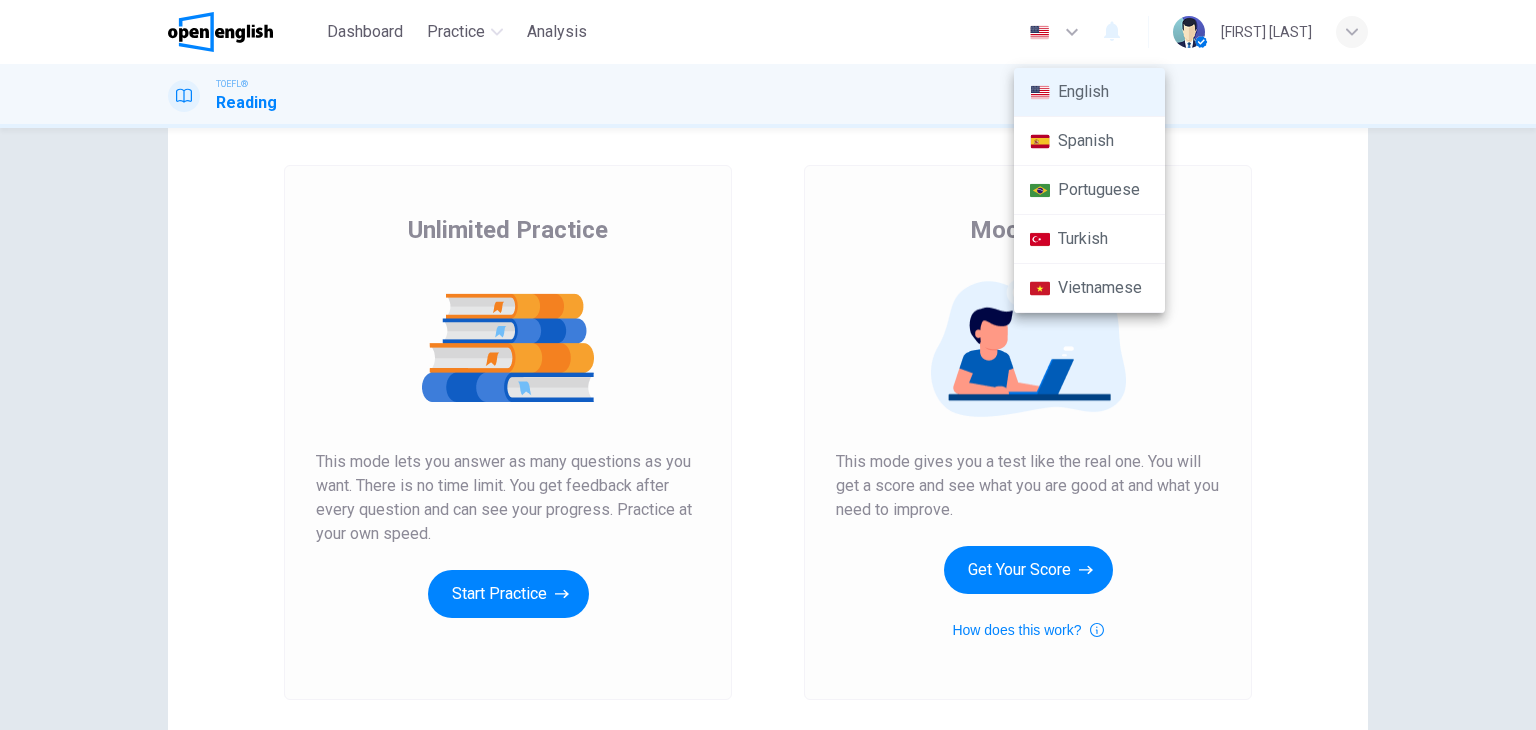 click at bounding box center [768, 365] 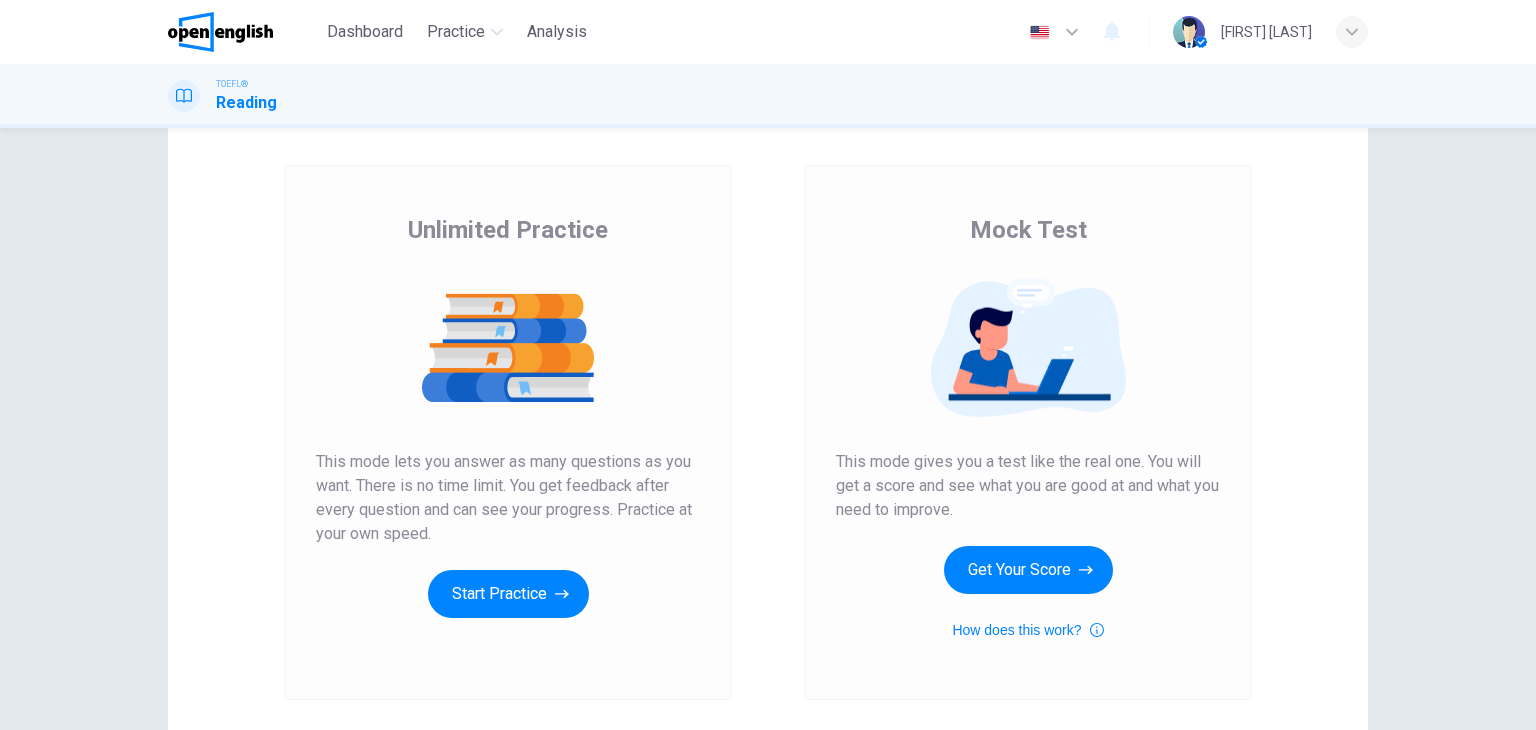 scroll, scrollTop: 103, scrollLeft: 0, axis: vertical 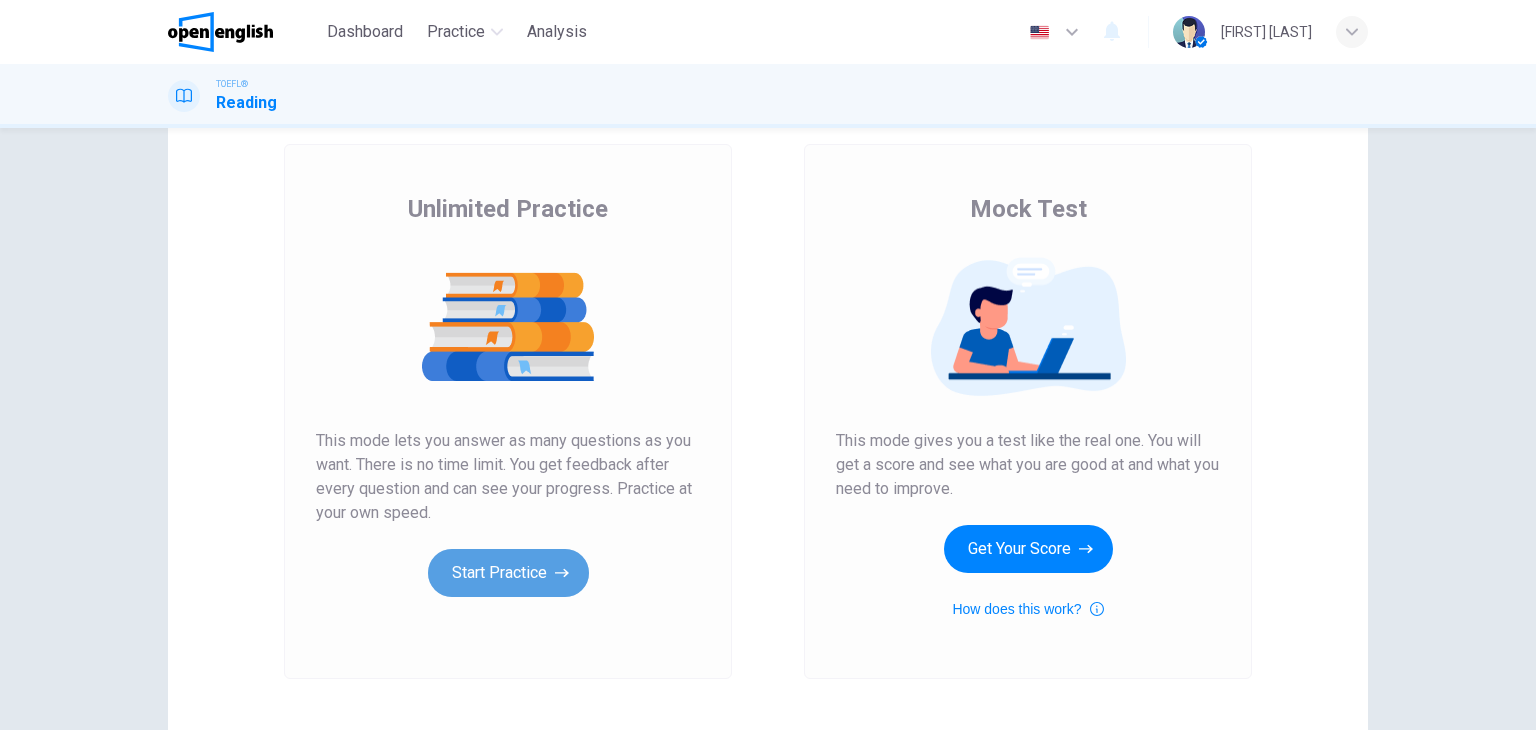 click on "Start Practice" at bounding box center [508, 573] 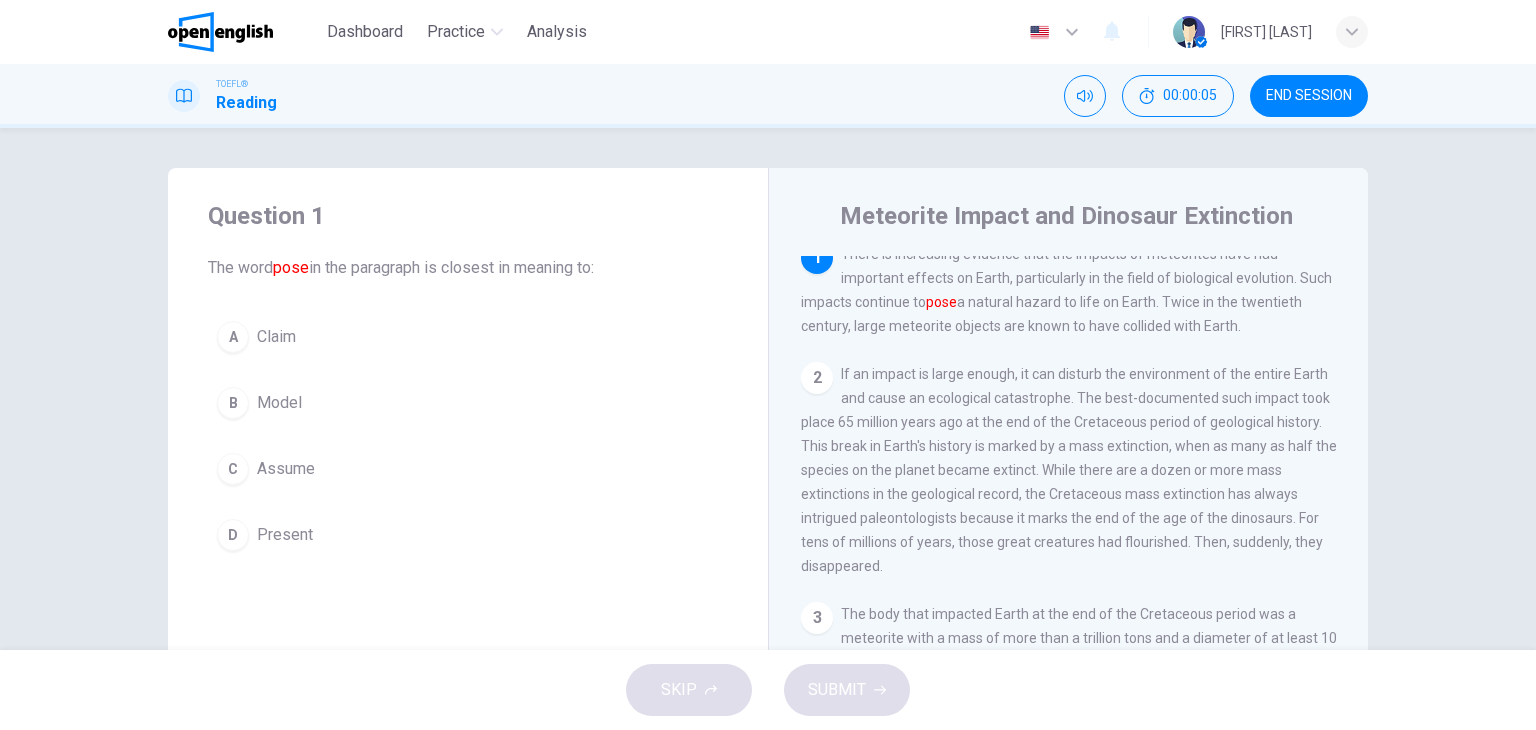 scroll, scrollTop: 0, scrollLeft: 0, axis: both 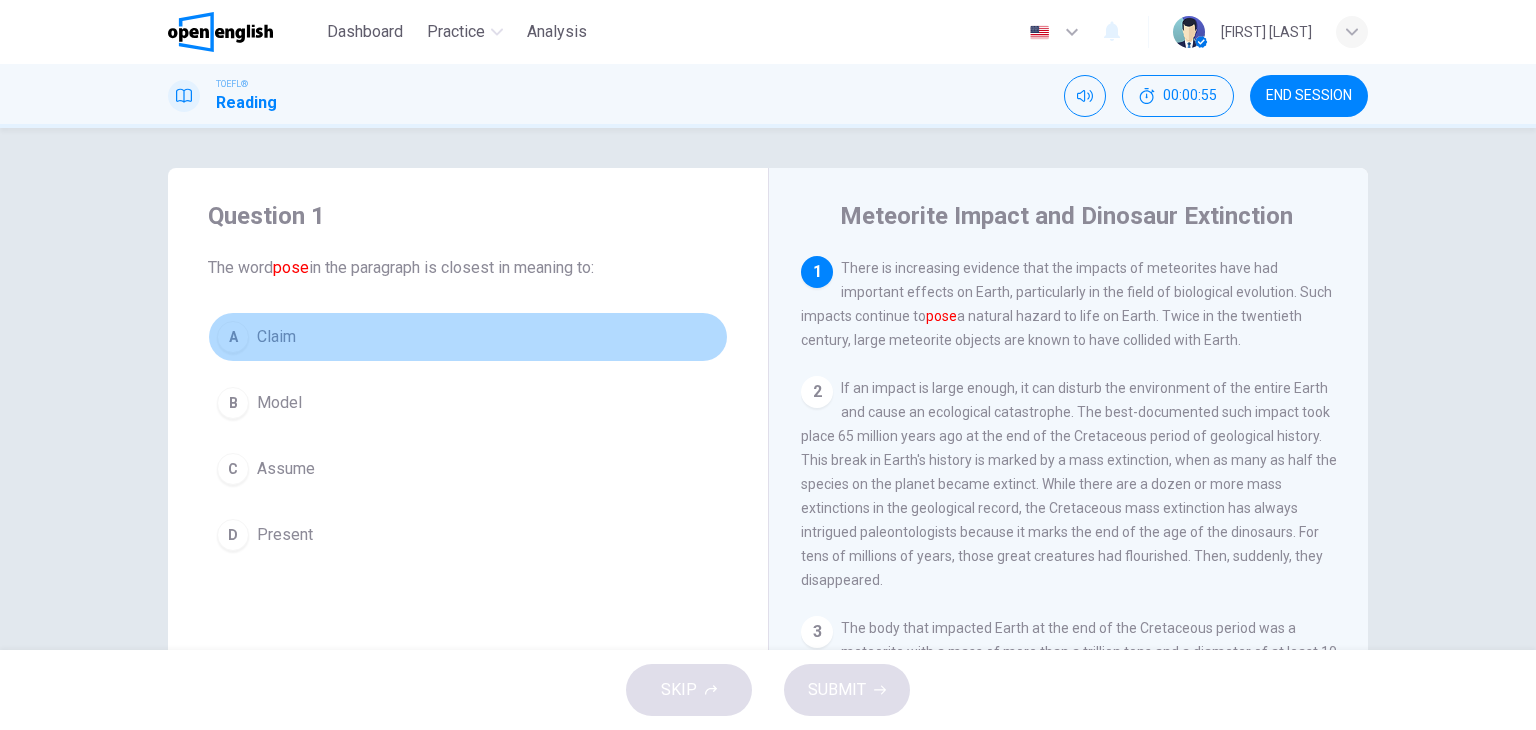 click on "Claim" at bounding box center [276, 337] 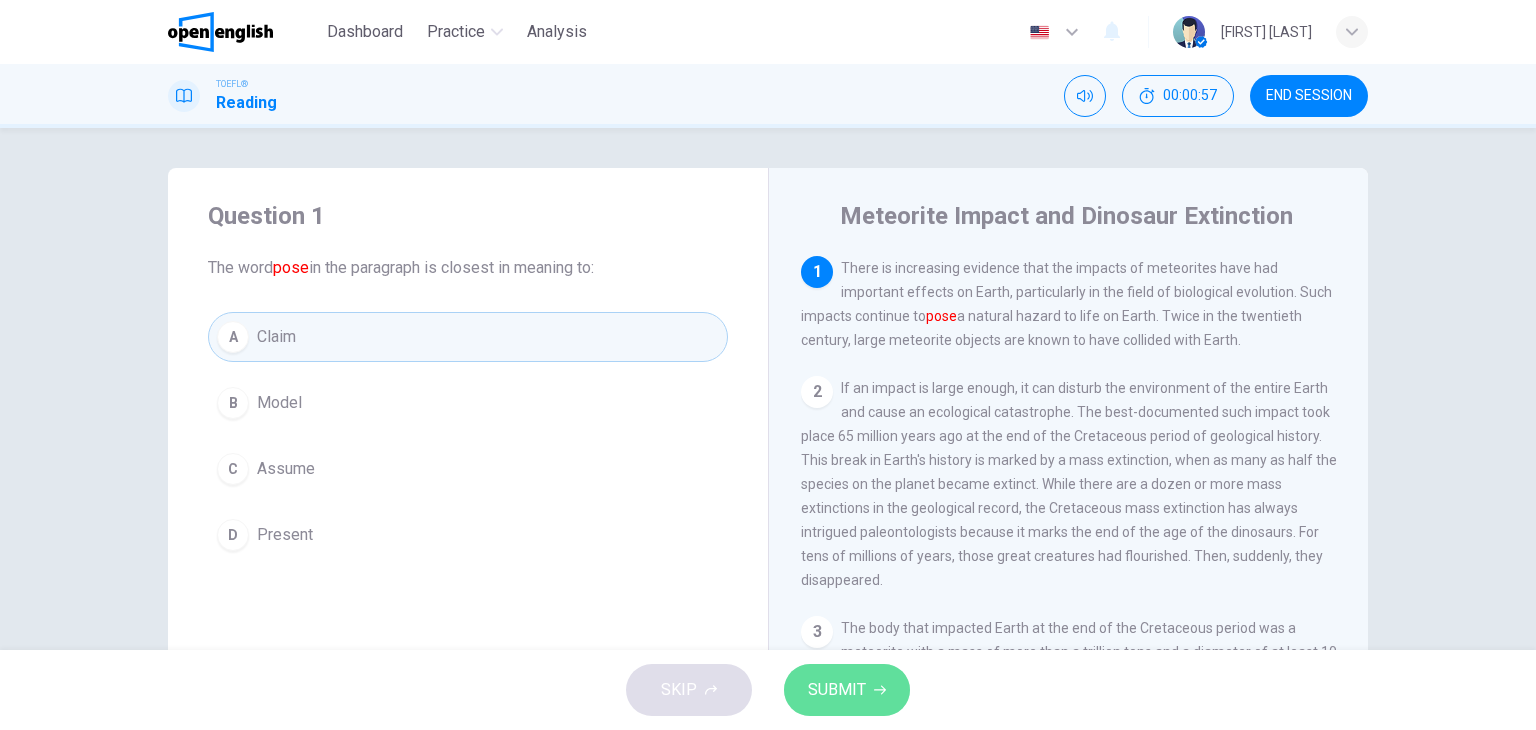 click on "SUBMIT" at bounding box center (847, 690) 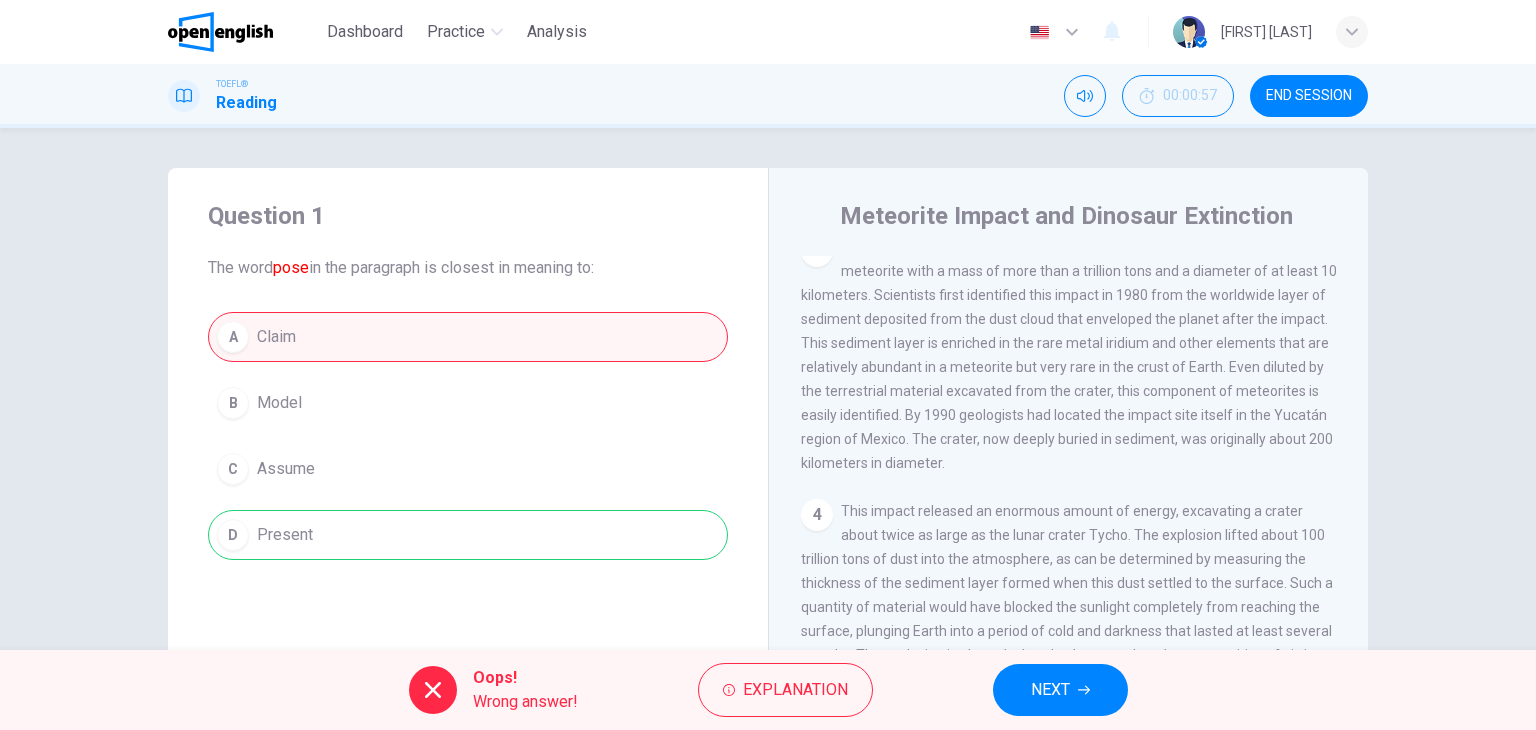 scroll, scrollTop: 0, scrollLeft: 0, axis: both 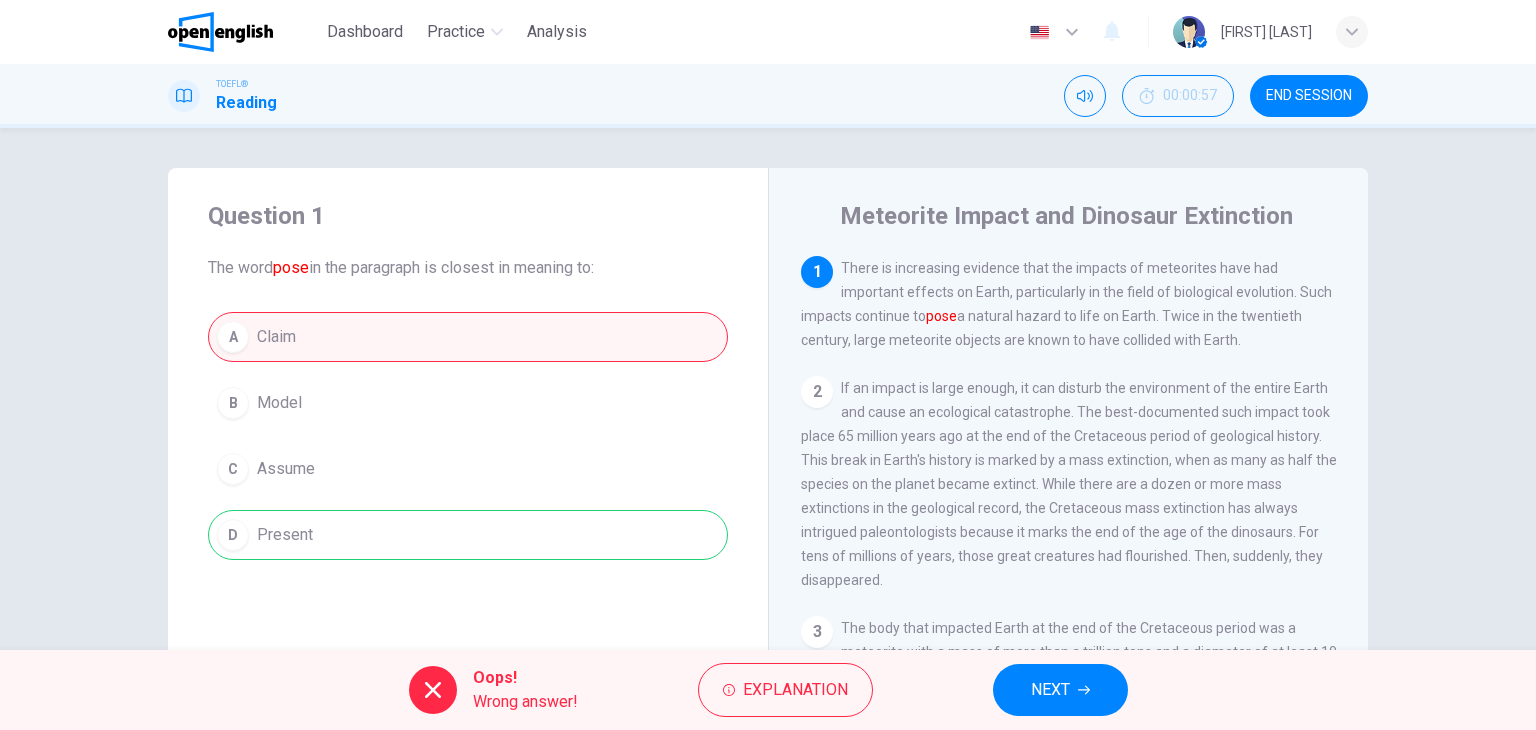 click on "NEXT" at bounding box center (1060, 690) 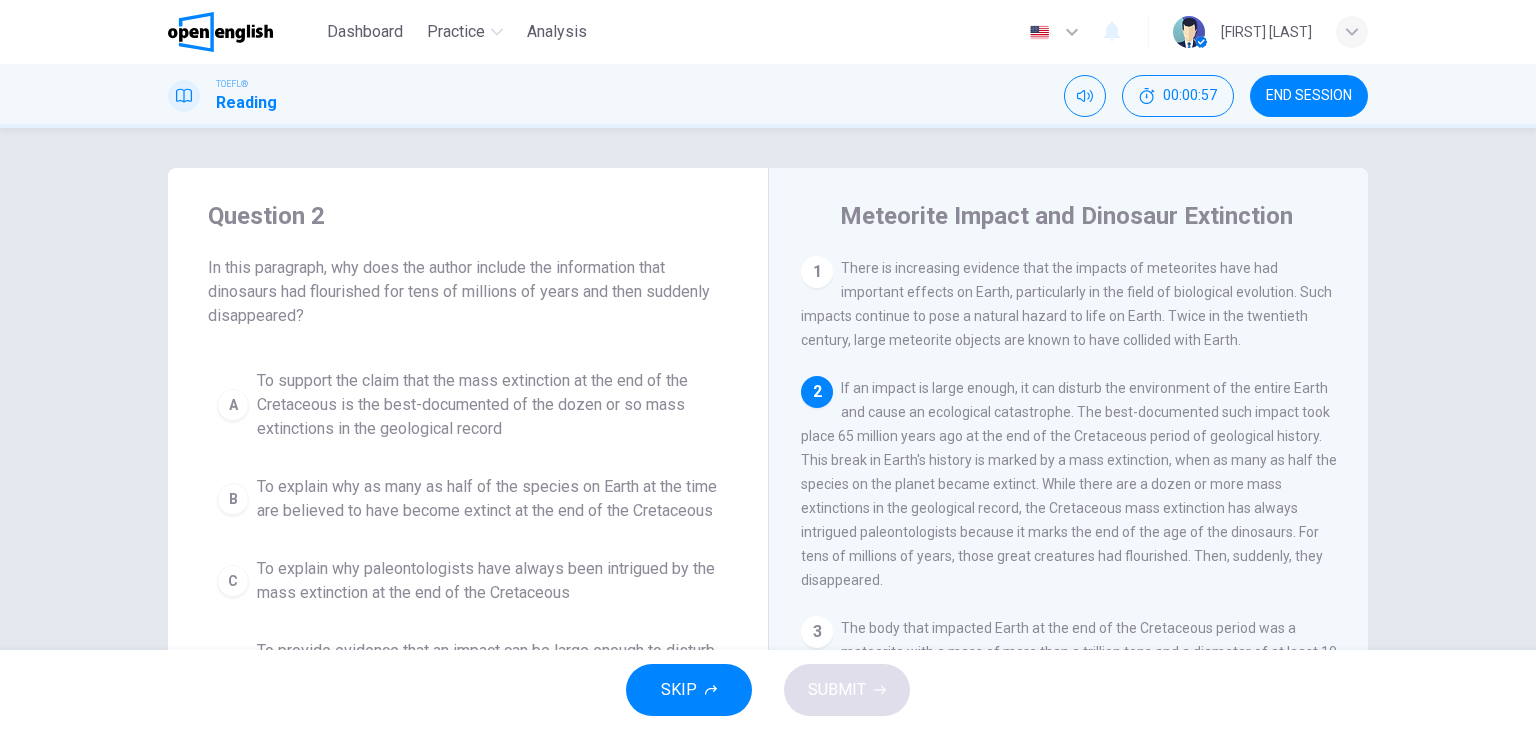 scroll, scrollTop: 123, scrollLeft: 0, axis: vertical 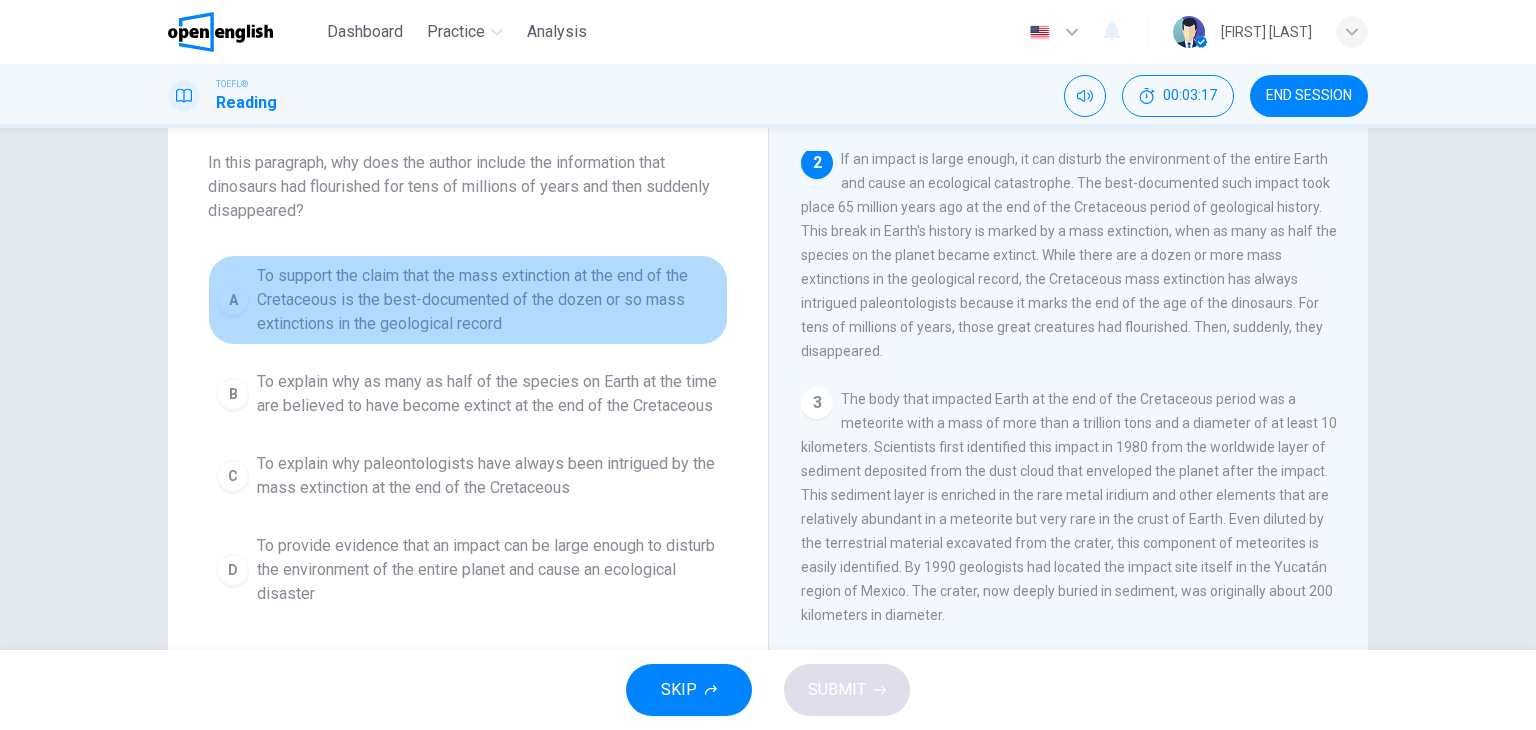 click on "To support the claim that the mass extinction at the end of the Cretaceous is the best-documented of the dozen or so mass extinctions in the geological record" at bounding box center [488, 300] 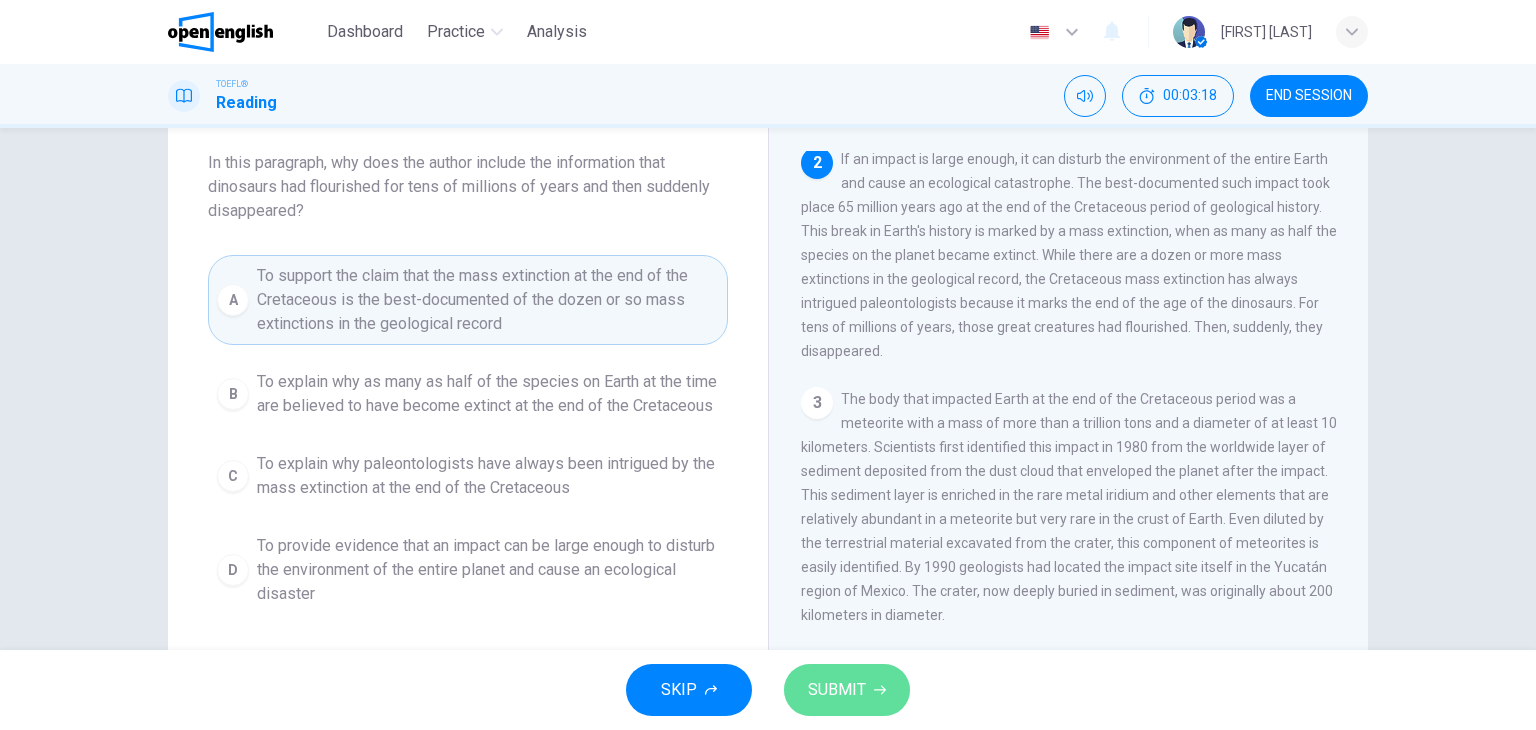 click on "SUBMIT" at bounding box center (837, 690) 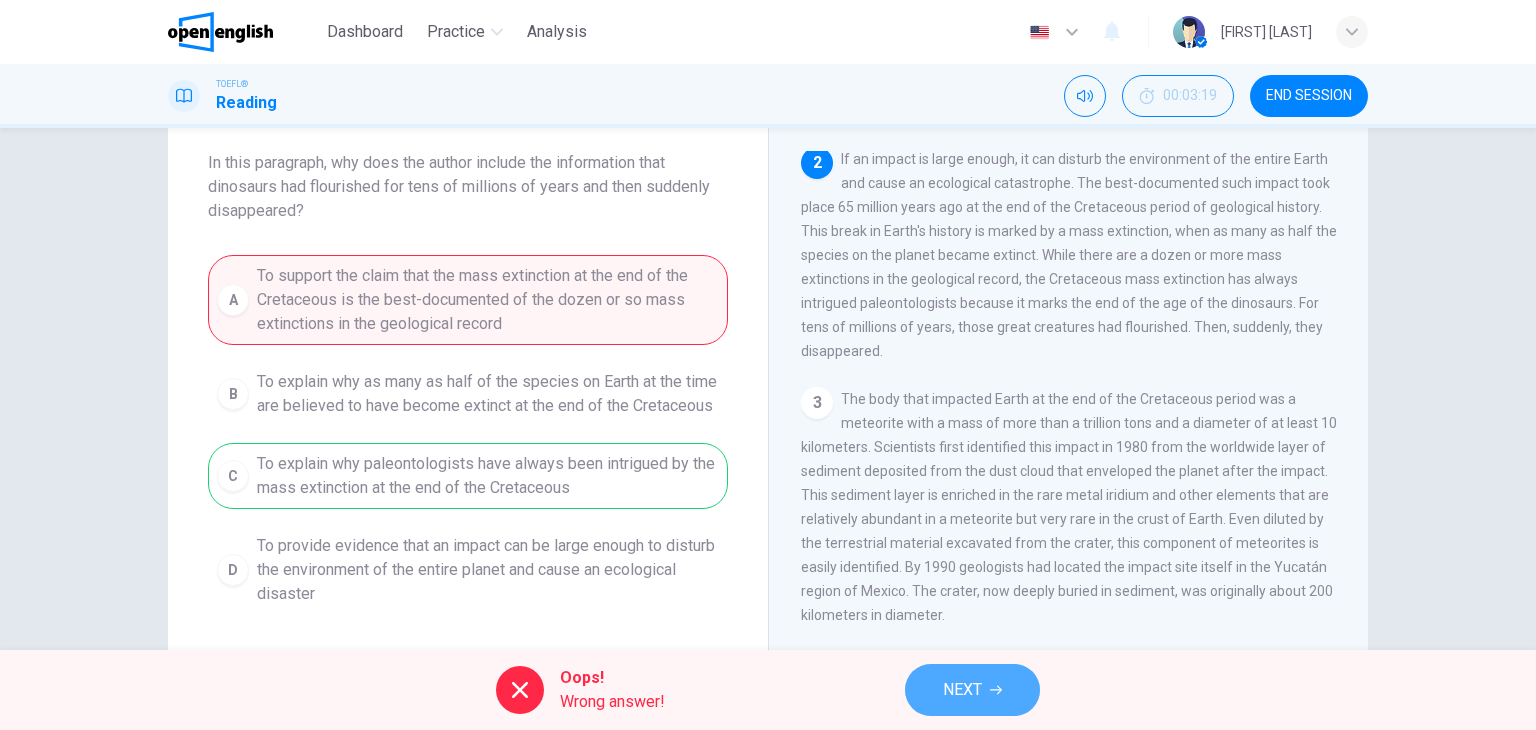 click on "NEXT" at bounding box center (972, 690) 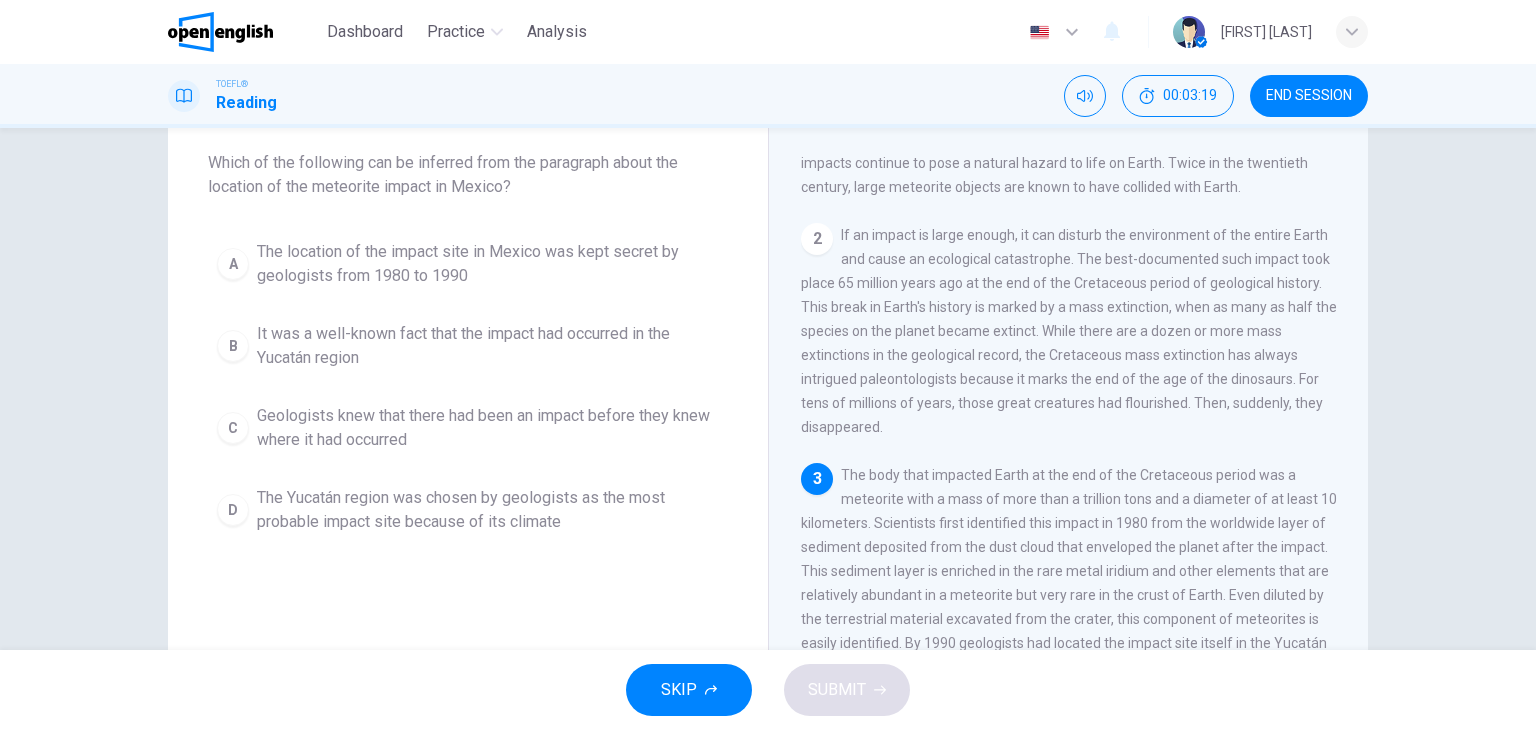 scroll, scrollTop: 0, scrollLeft: 0, axis: both 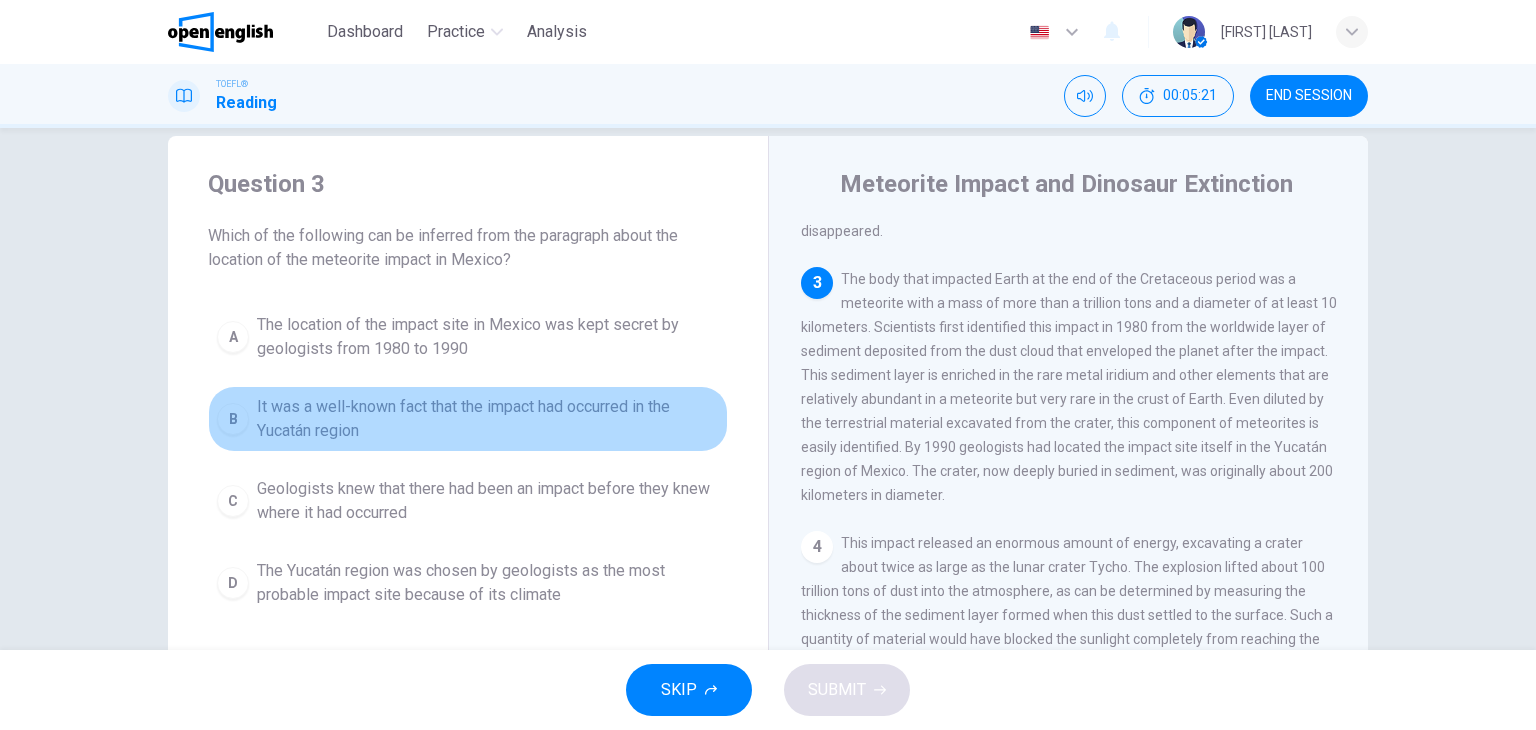 click on "It was a well-known fact that the impact had occurred in the Yucatán region" at bounding box center [488, 419] 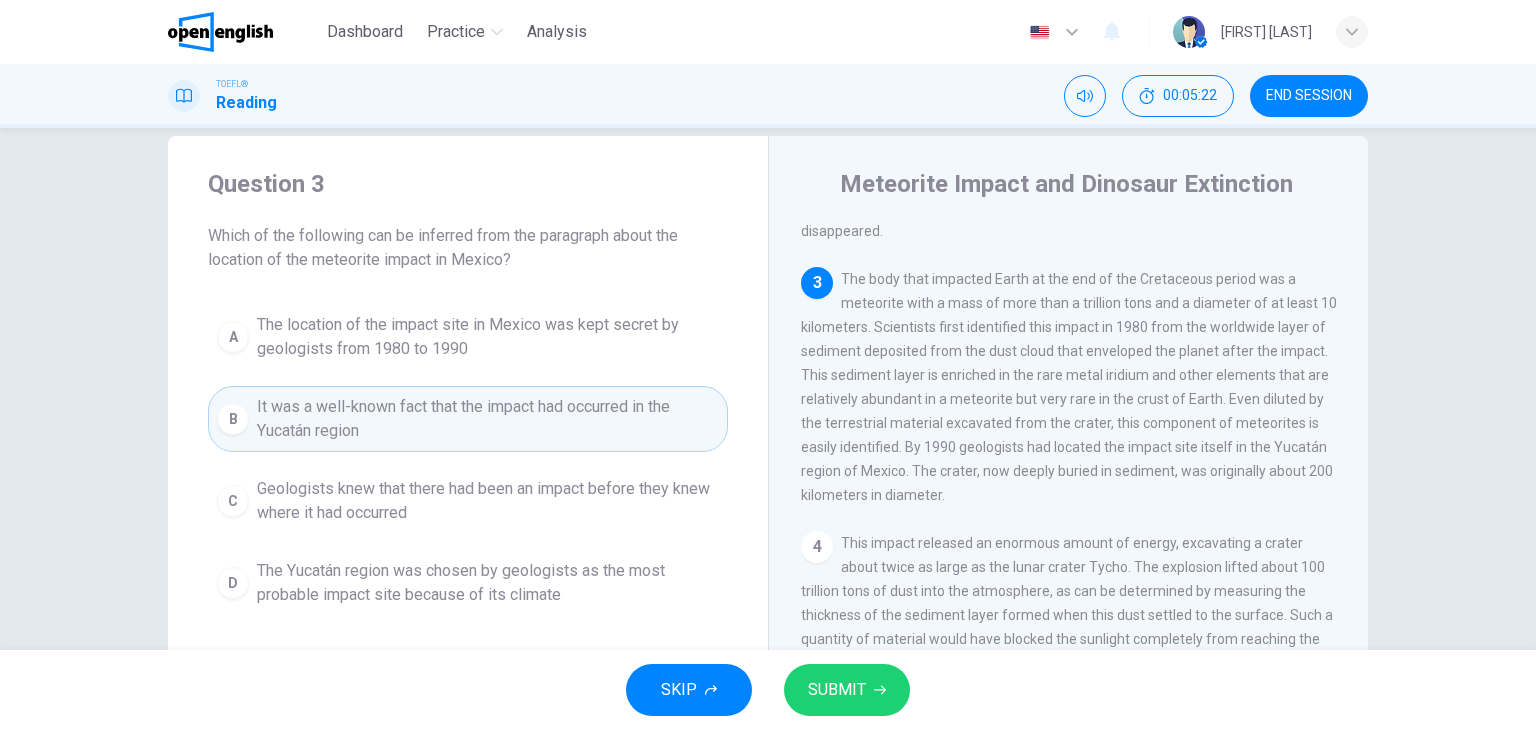 click on "SUBMIT" at bounding box center (837, 690) 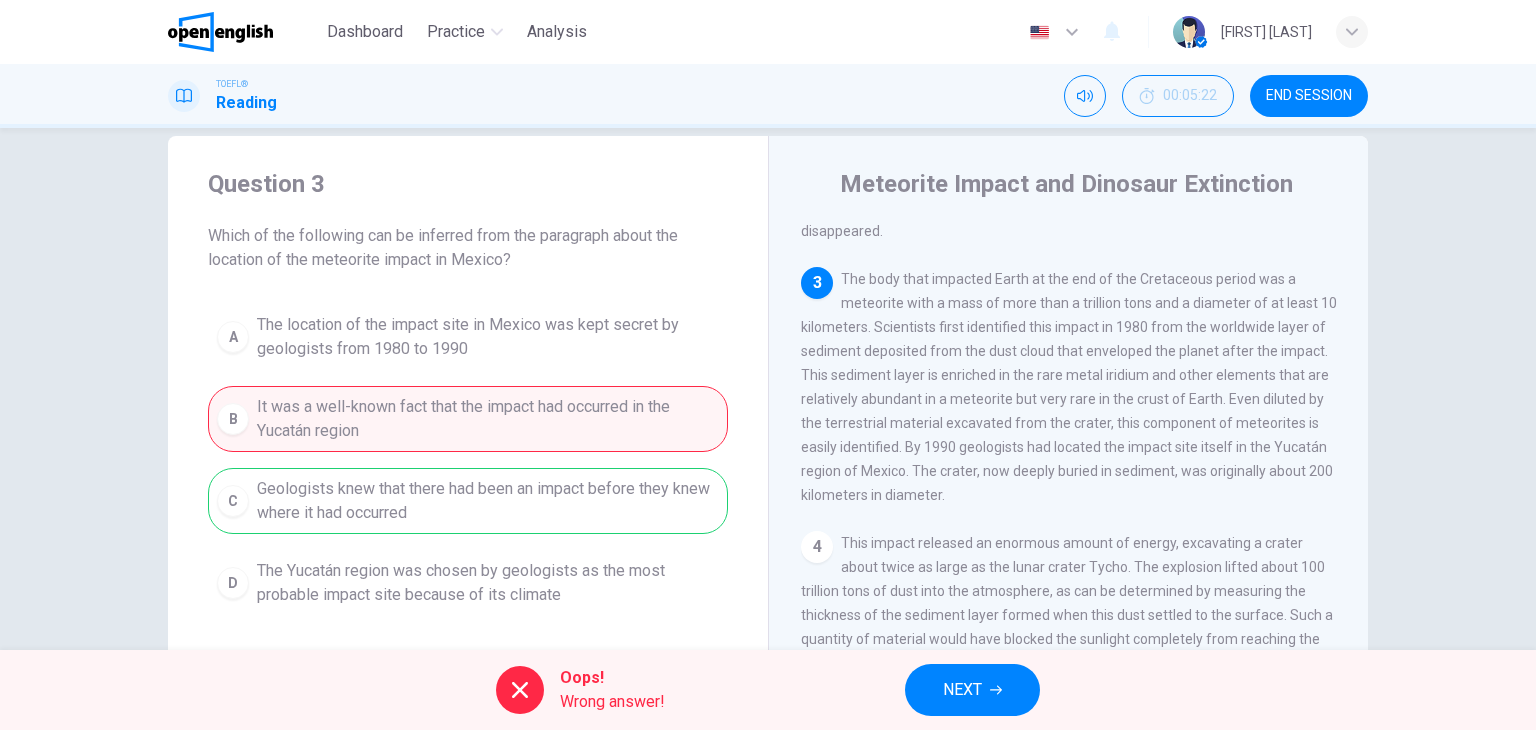 click on "Wrong answer!" at bounding box center [612, 702] 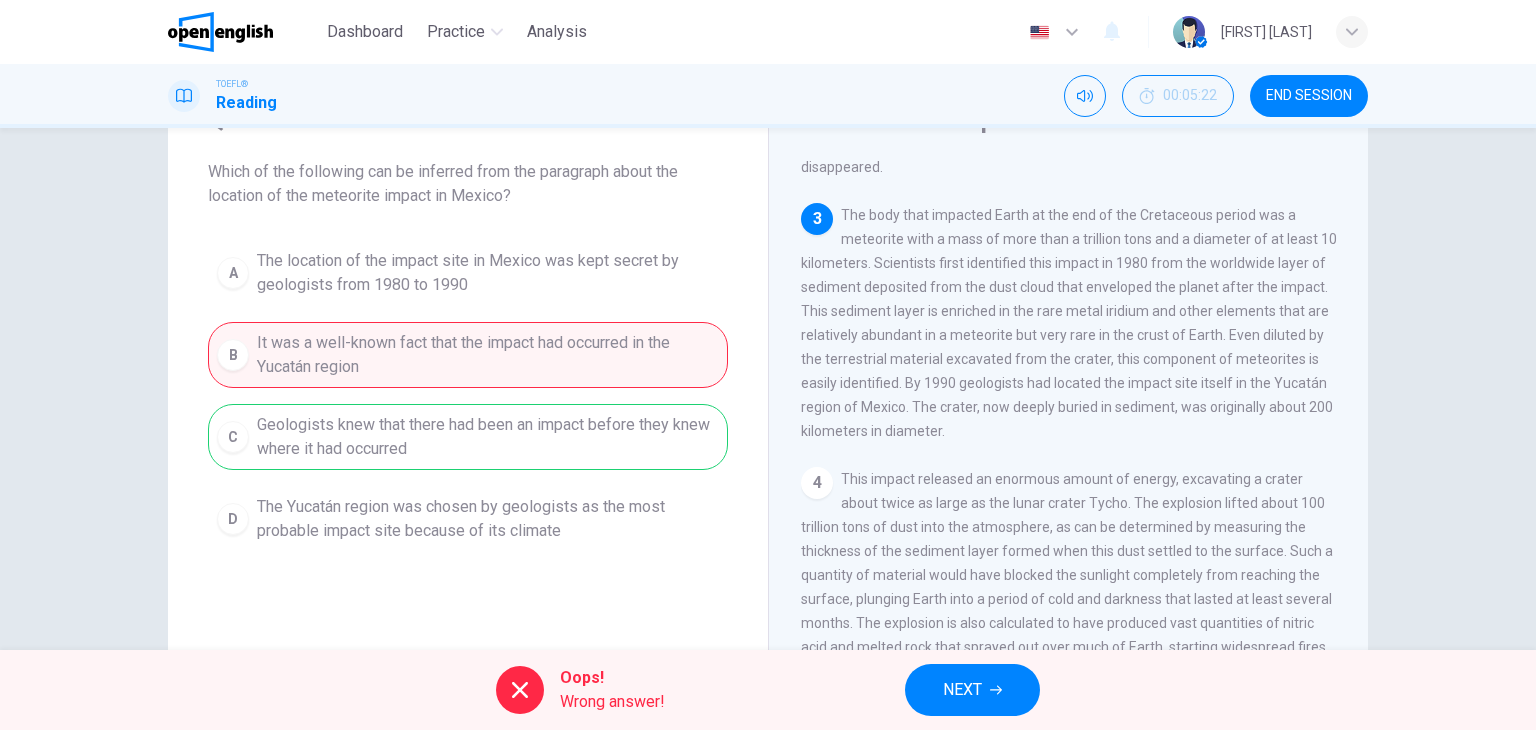 scroll, scrollTop: 97, scrollLeft: 0, axis: vertical 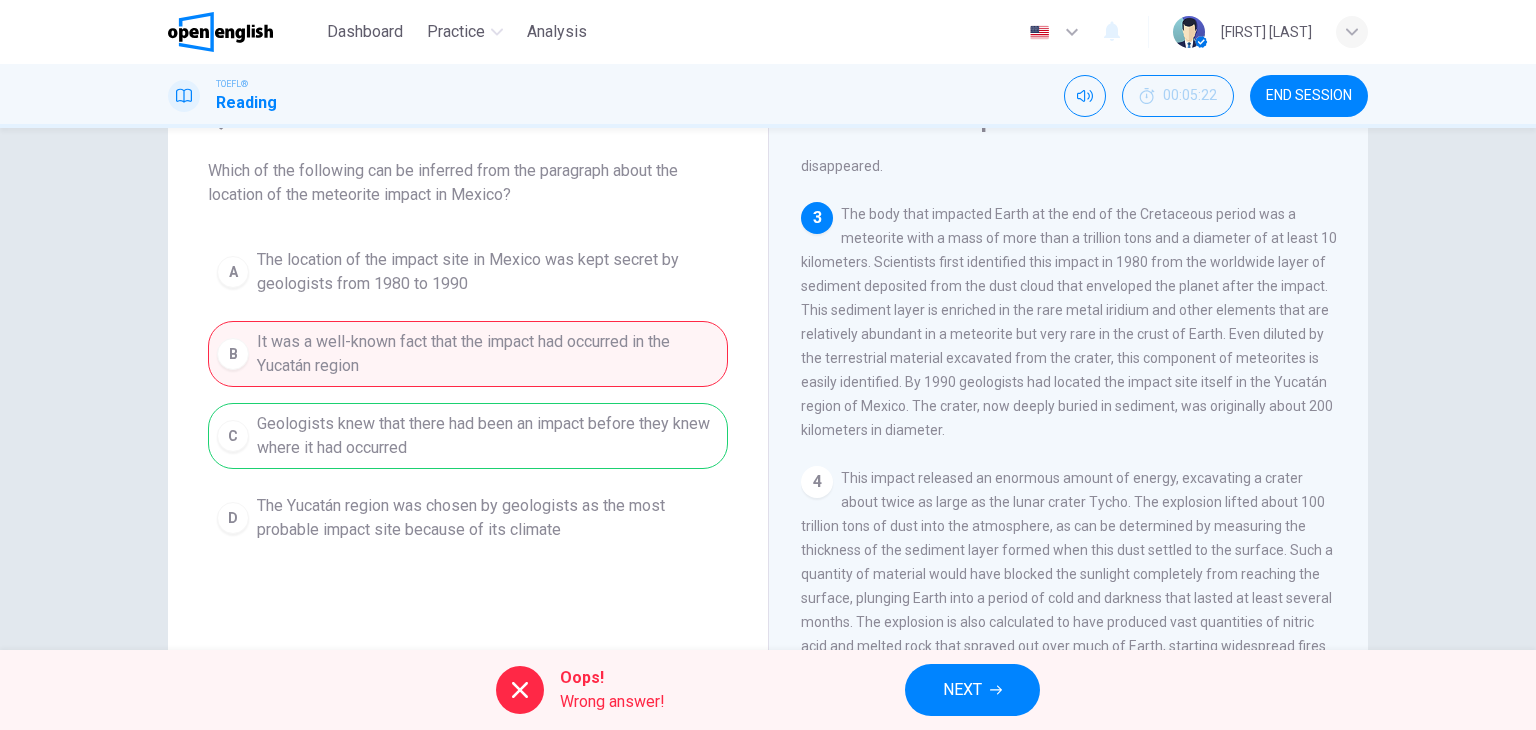 click on "NEXT" at bounding box center [972, 690] 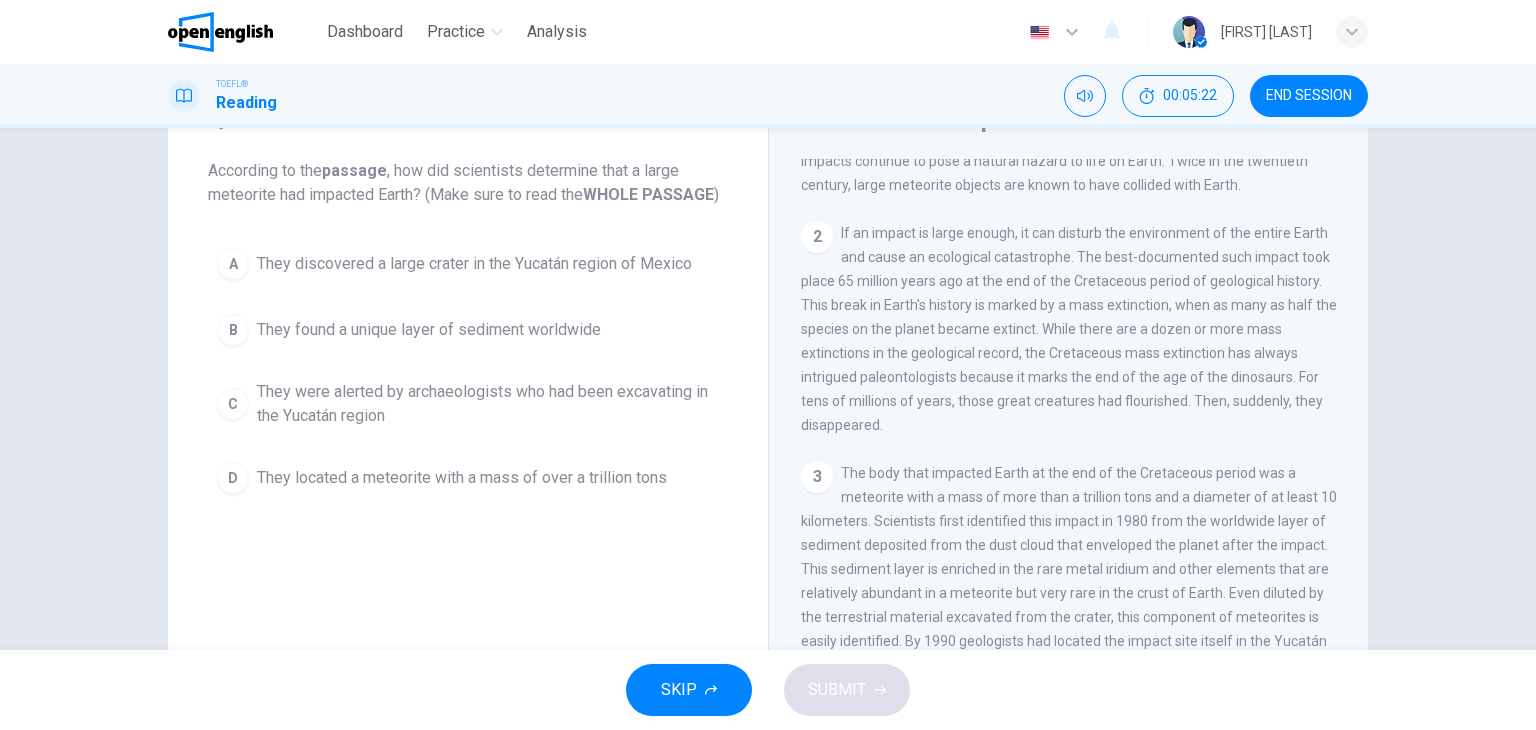 scroll, scrollTop: 0, scrollLeft: 0, axis: both 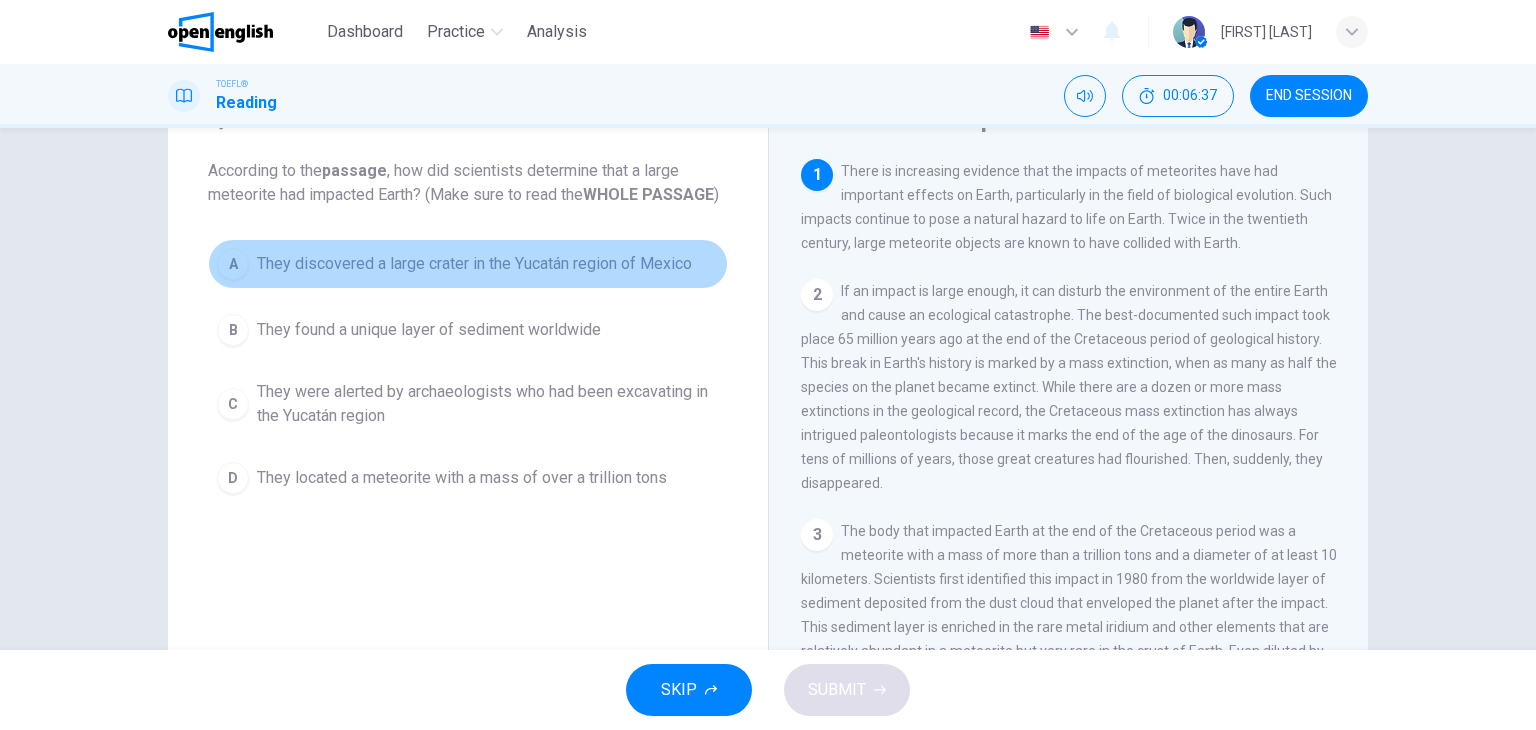 click on "They discovered a large crater in the Yucatán region of Mexico" at bounding box center (474, 264) 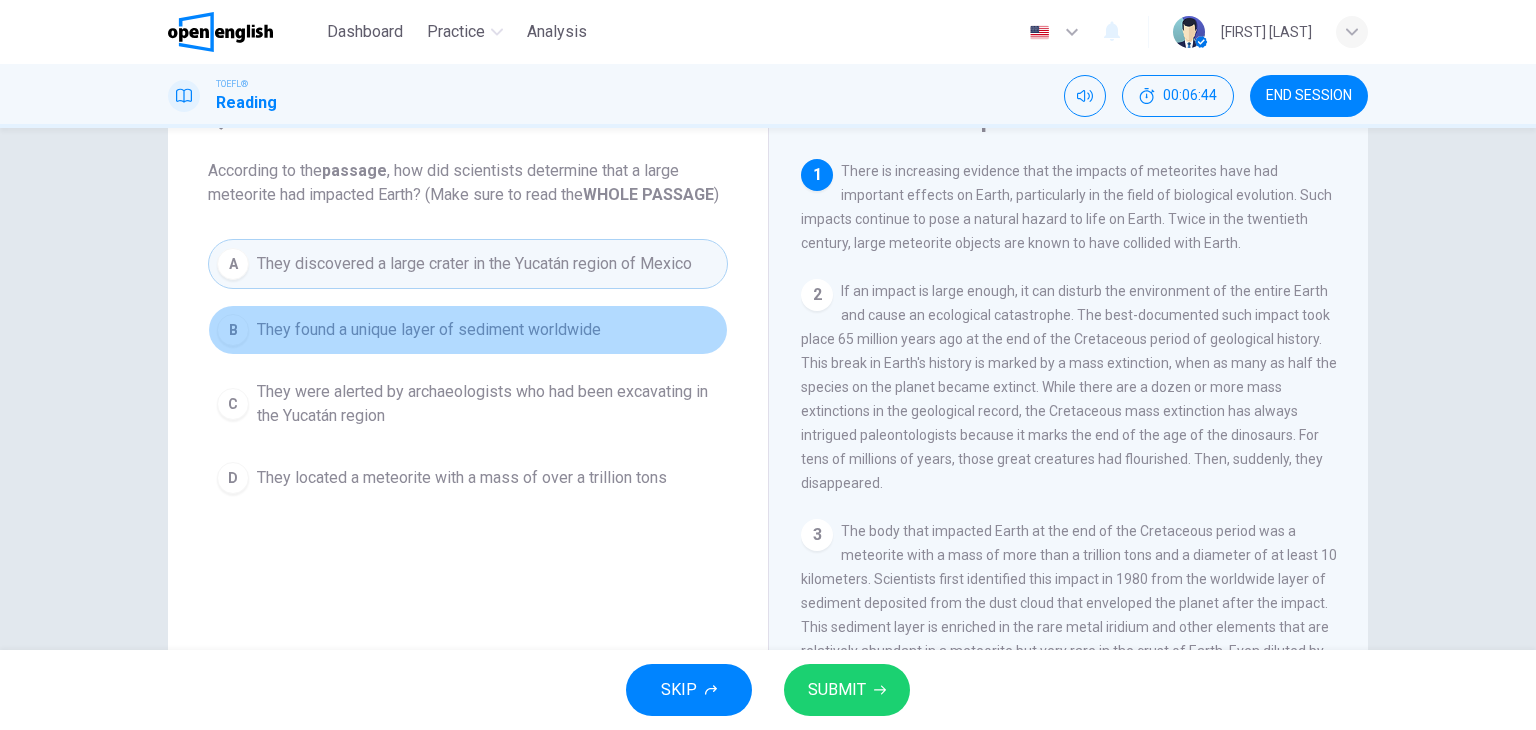 click on "B They found a unique layer of sediment worldwide" at bounding box center [468, 330] 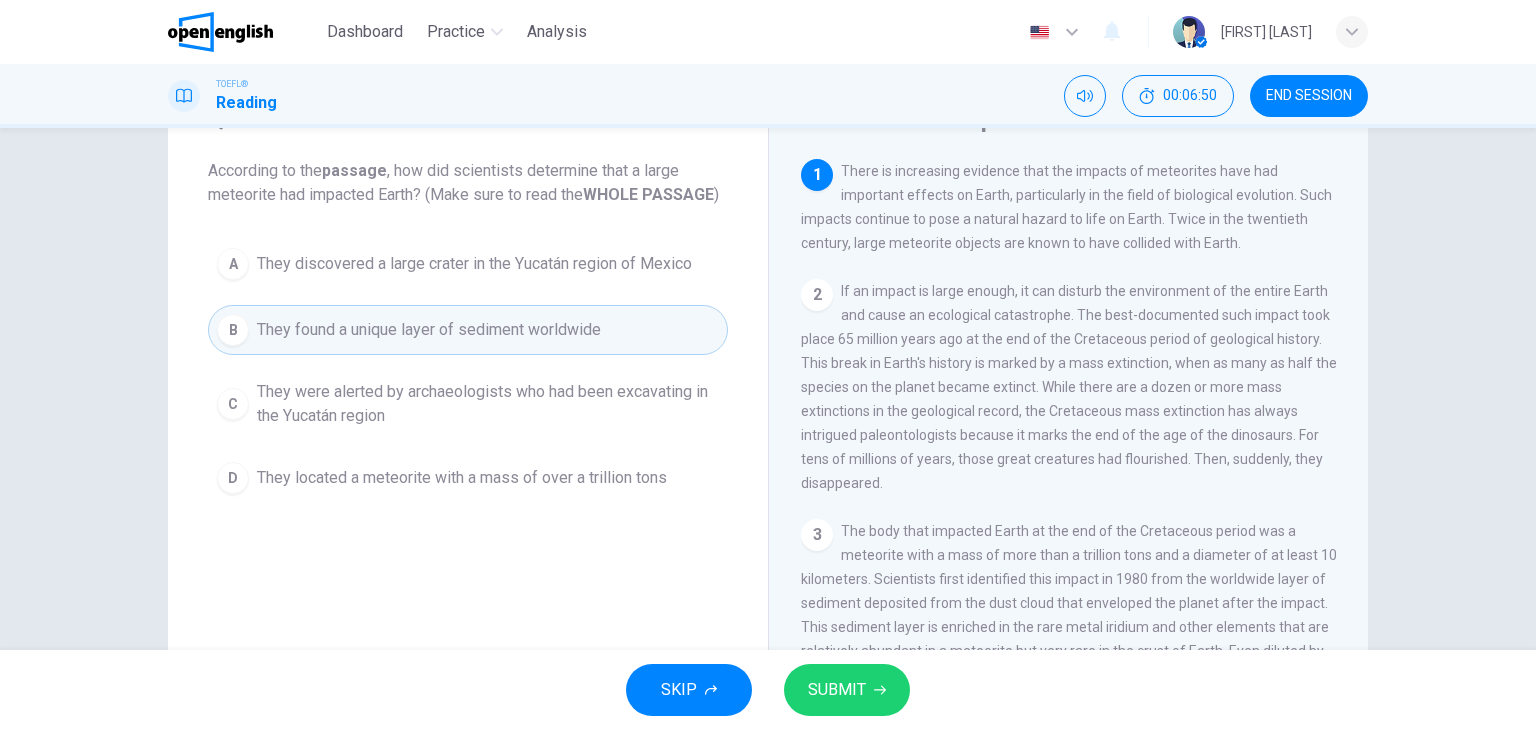 click on "They were alerted by archaeologists who had been excavating in the Yucatán region" at bounding box center [488, 404] 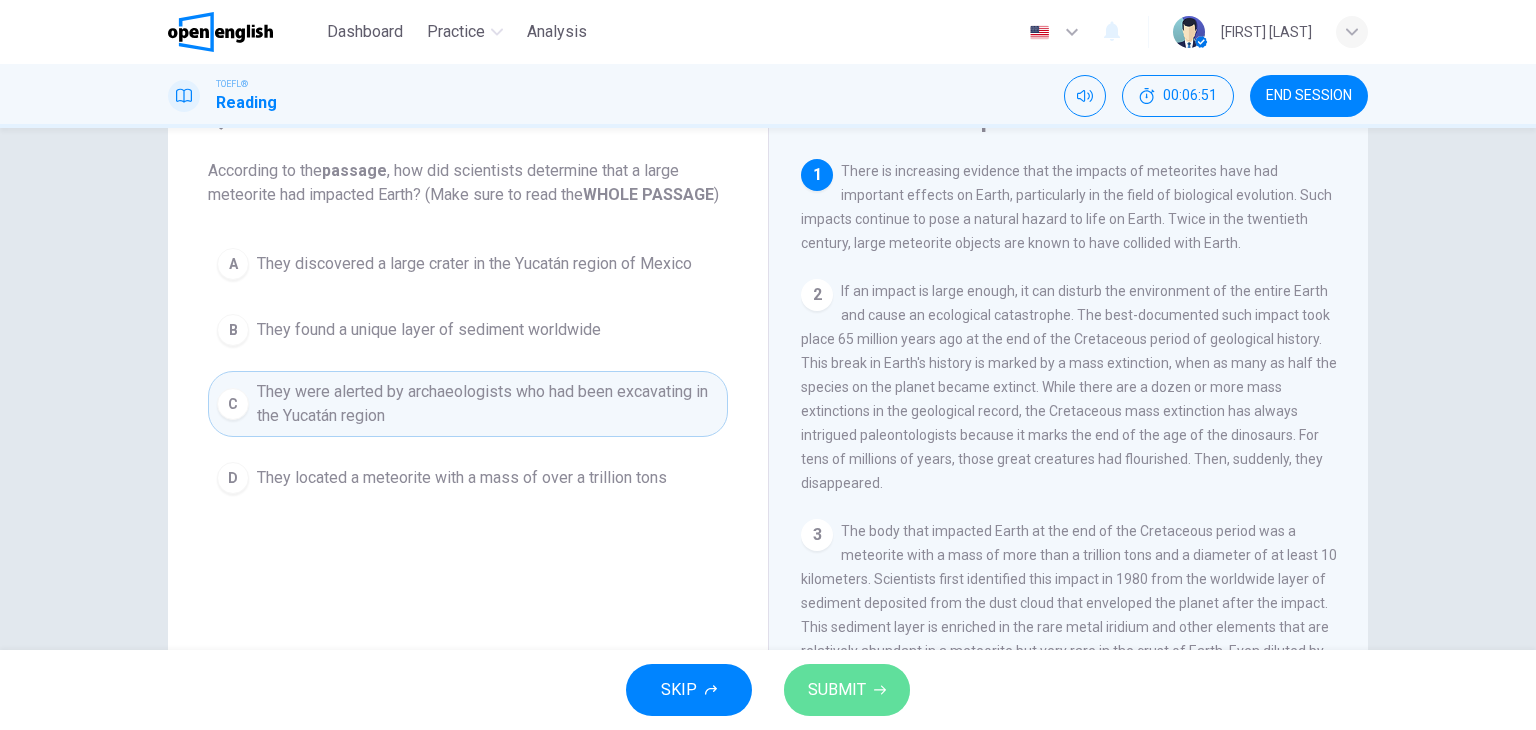 click on "SUBMIT" at bounding box center (847, 690) 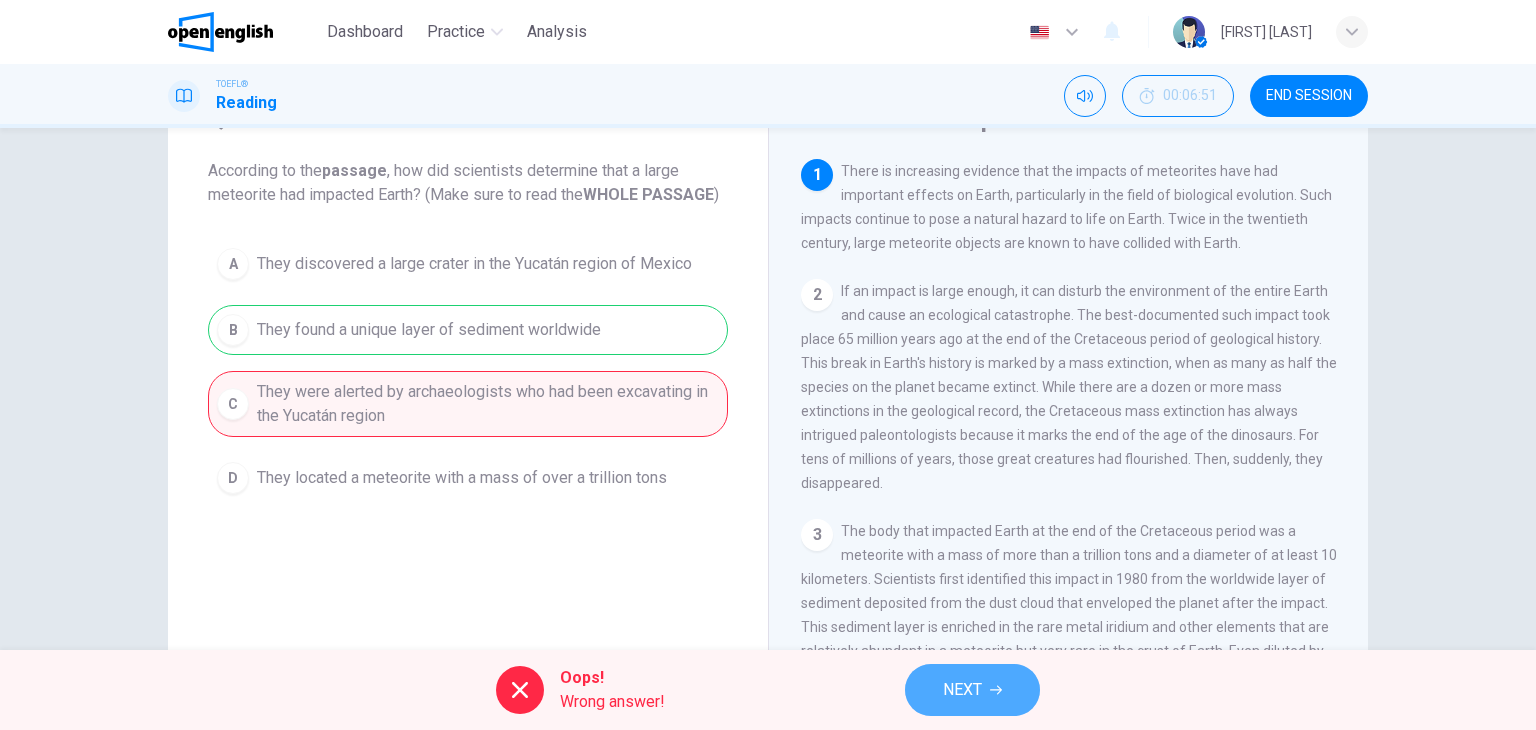 click on "NEXT" at bounding box center [962, 690] 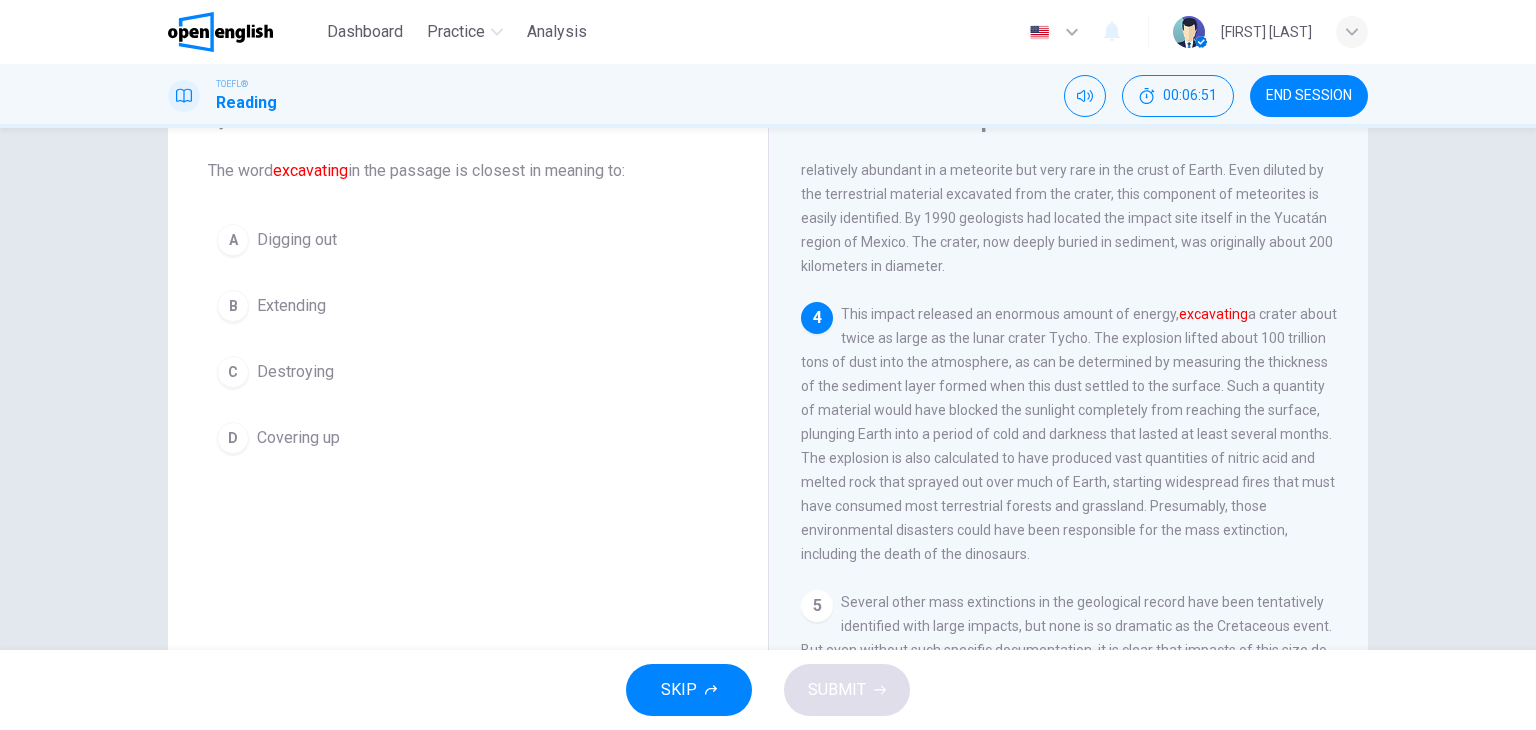 scroll, scrollTop: 540, scrollLeft: 0, axis: vertical 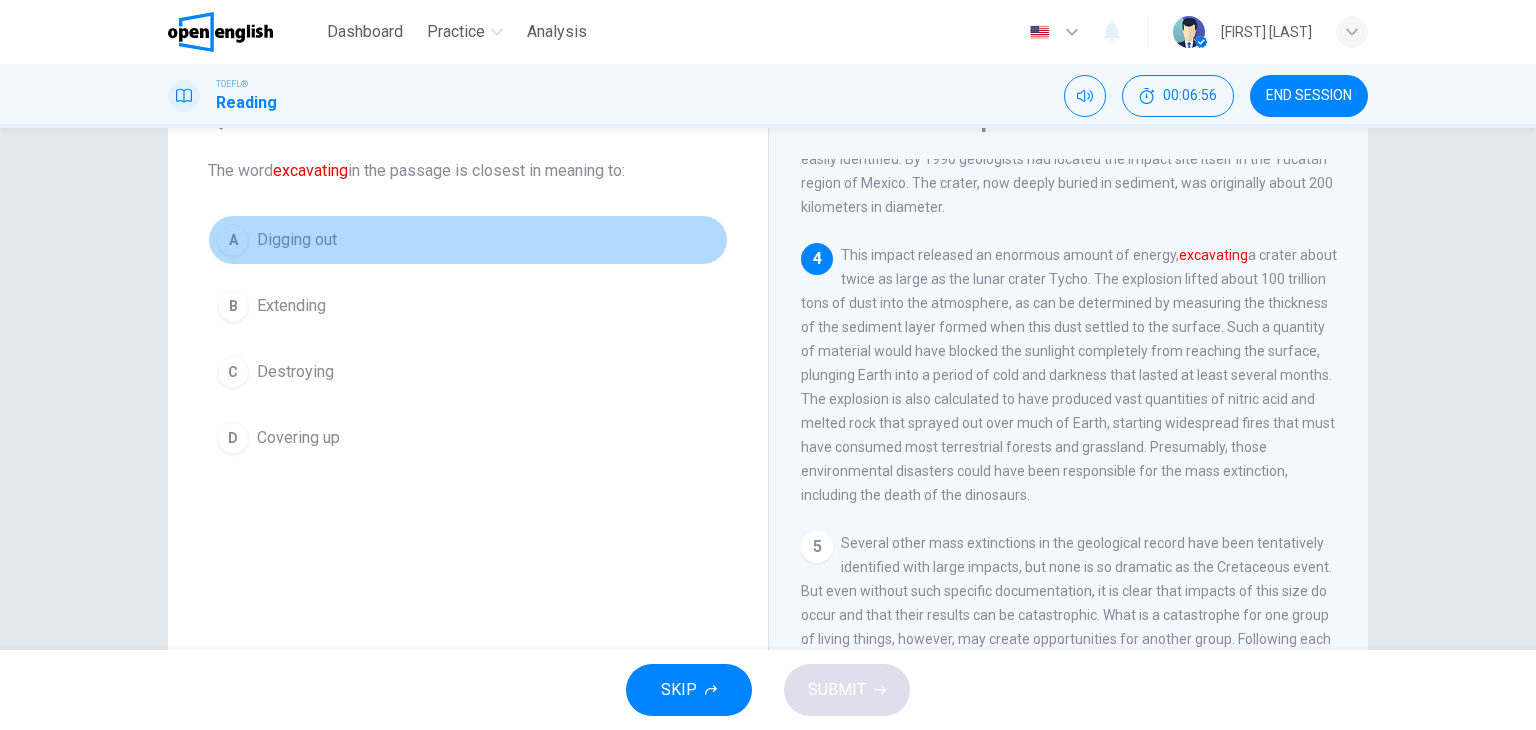 click on "Digging out" at bounding box center (297, 240) 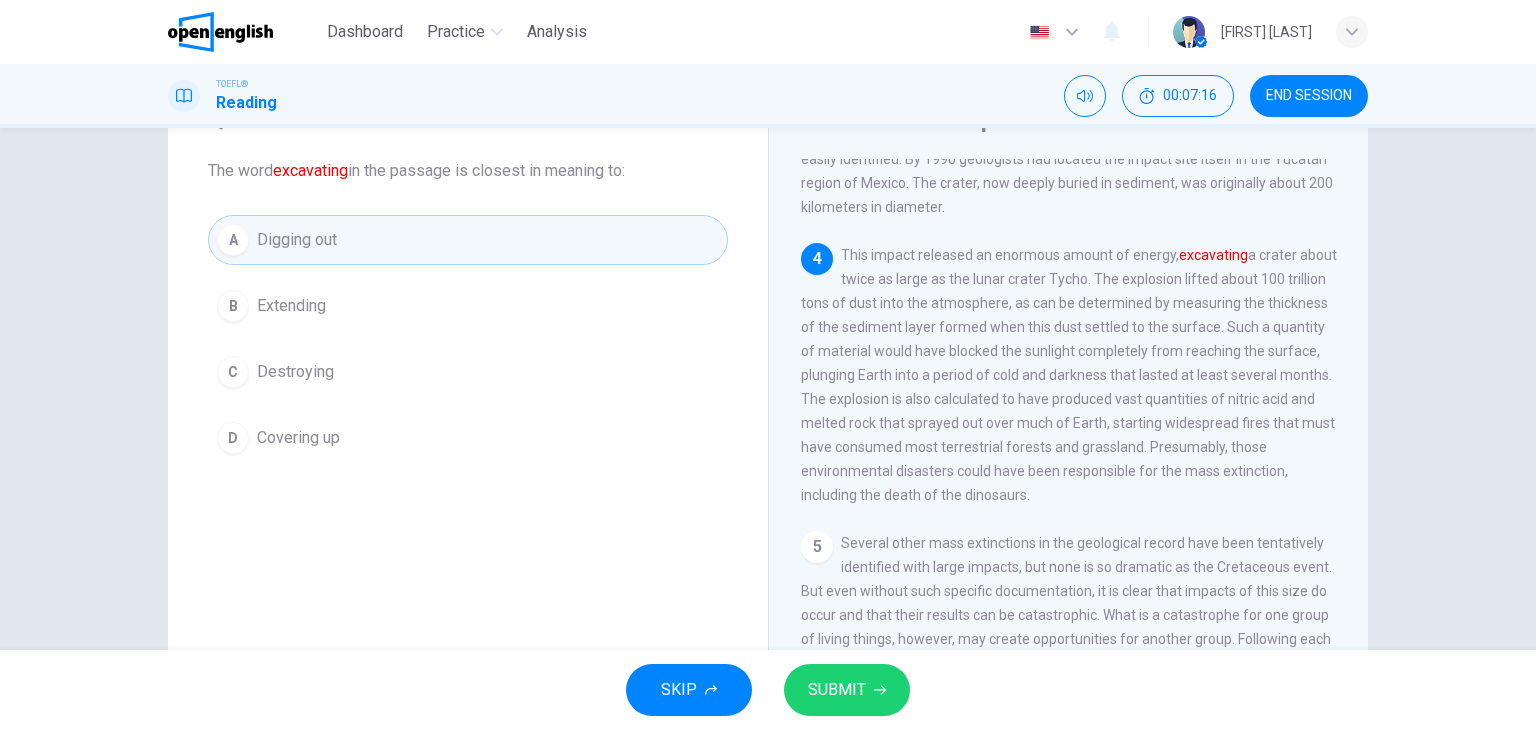 click on "Destroying" at bounding box center (295, 372) 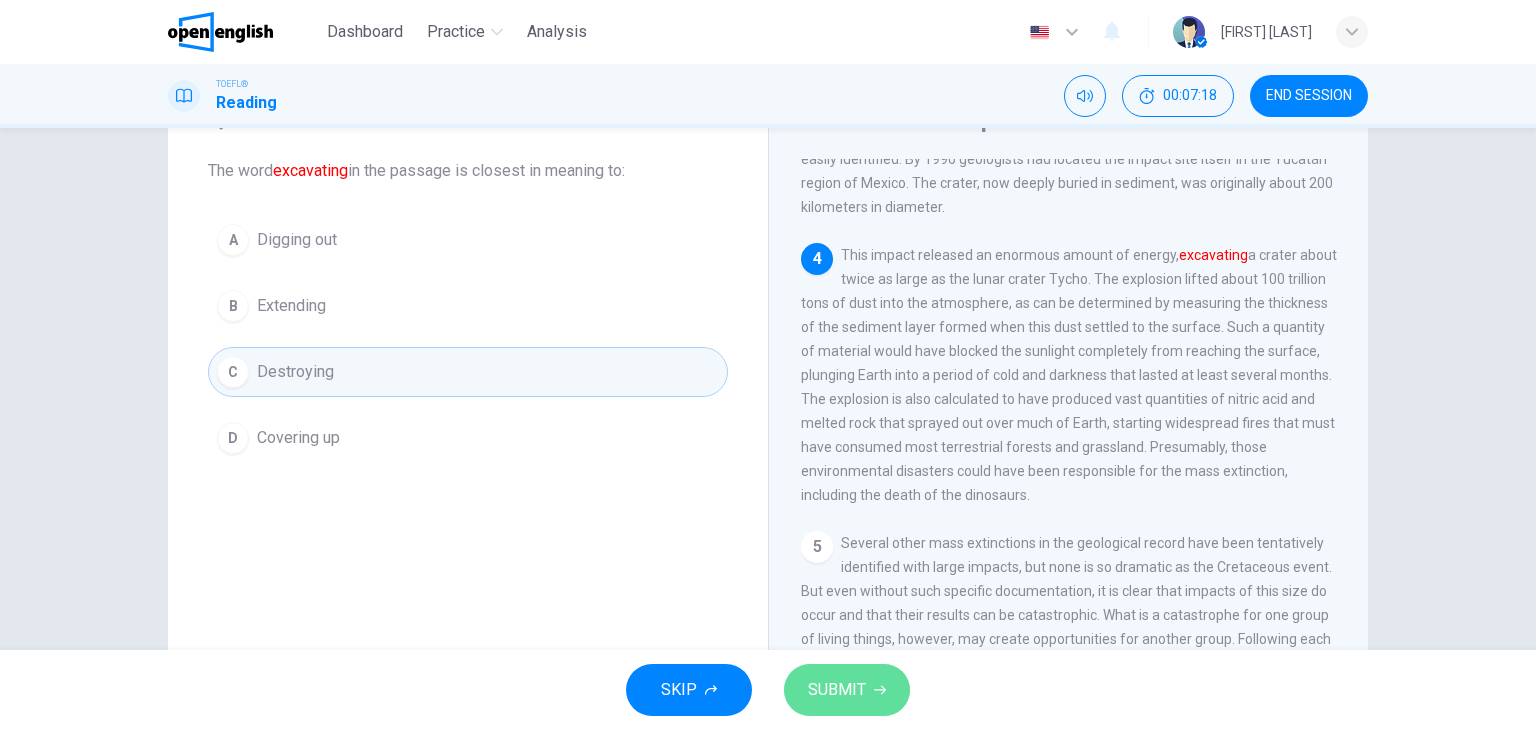 click on "SUBMIT" at bounding box center [847, 690] 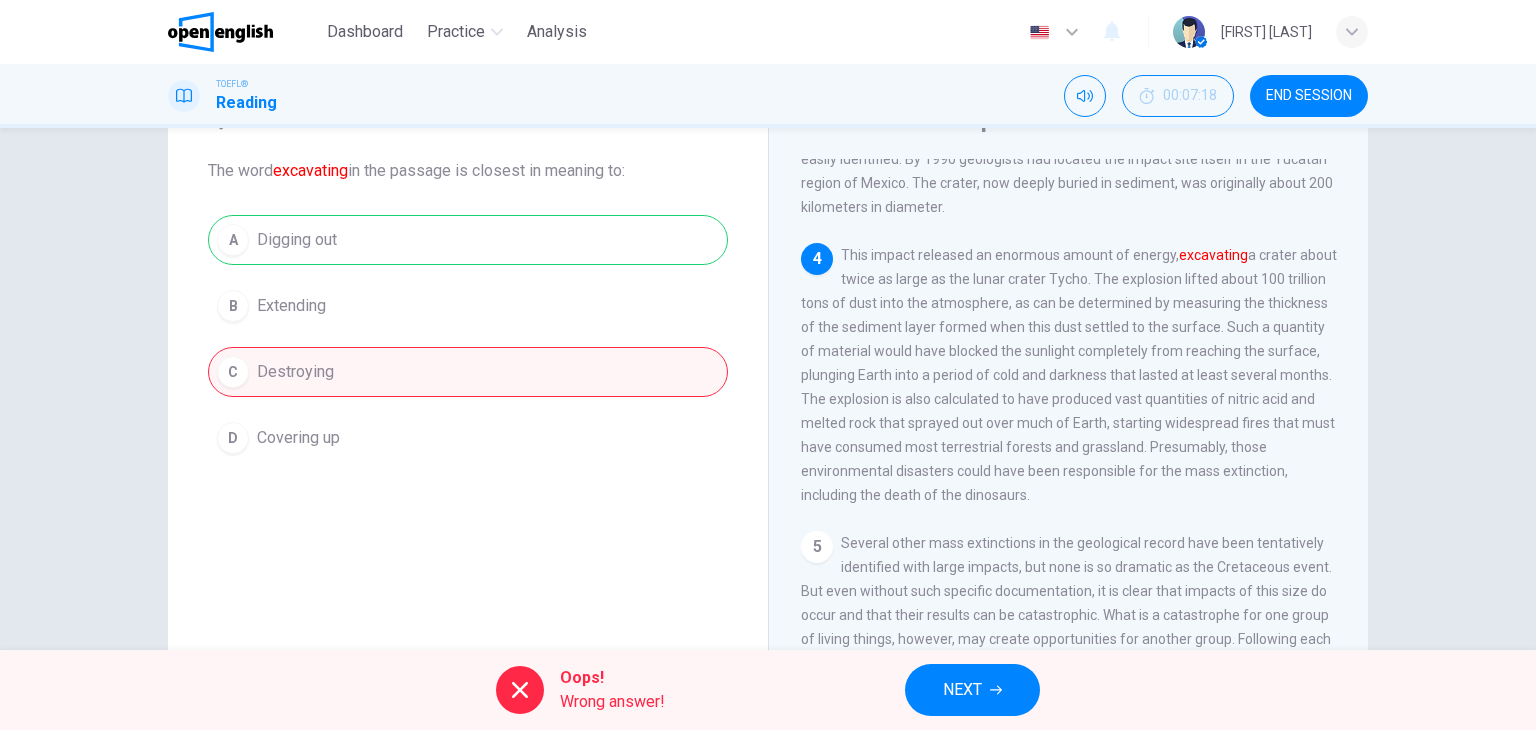 click on "NEXT" at bounding box center (972, 690) 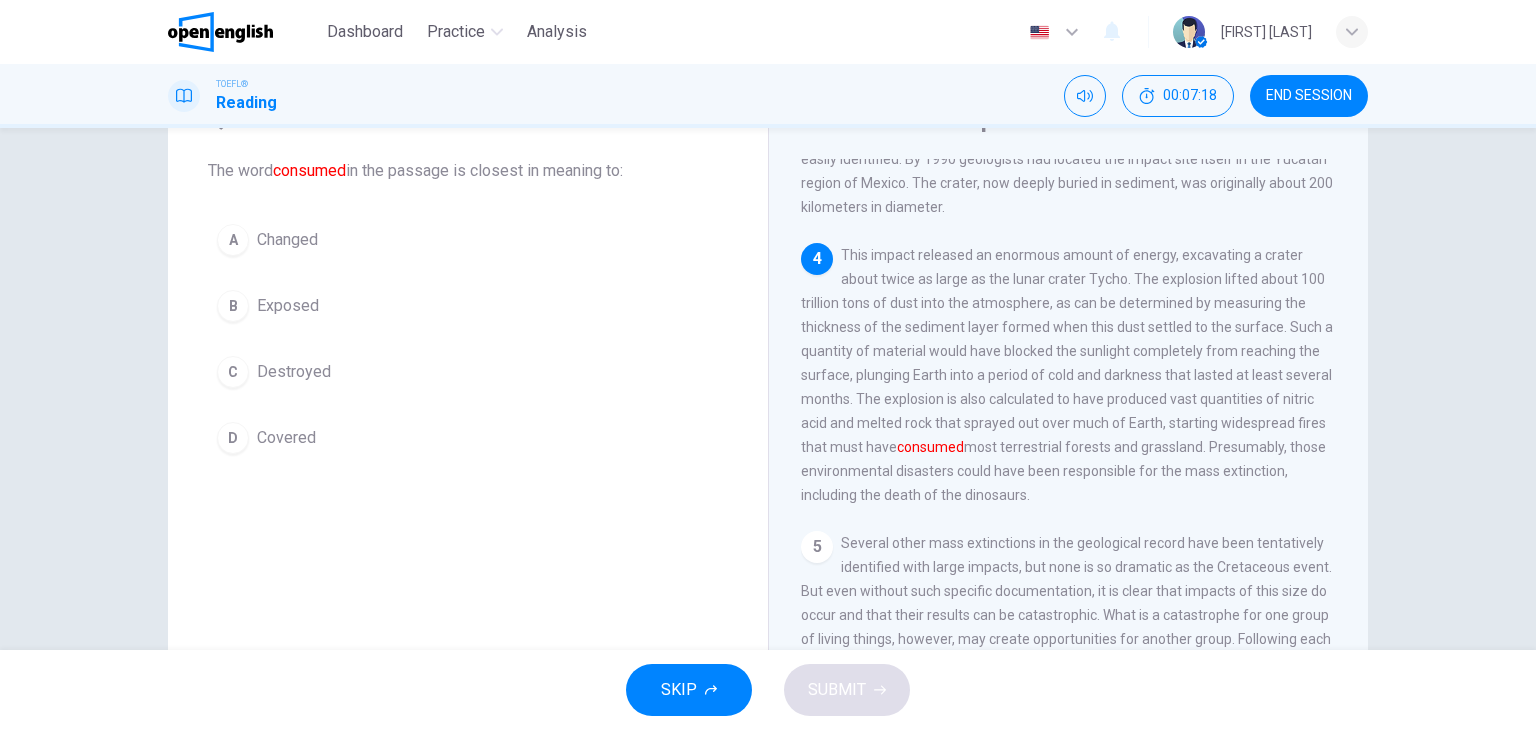 scroll, scrollTop: 642, scrollLeft: 0, axis: vertical 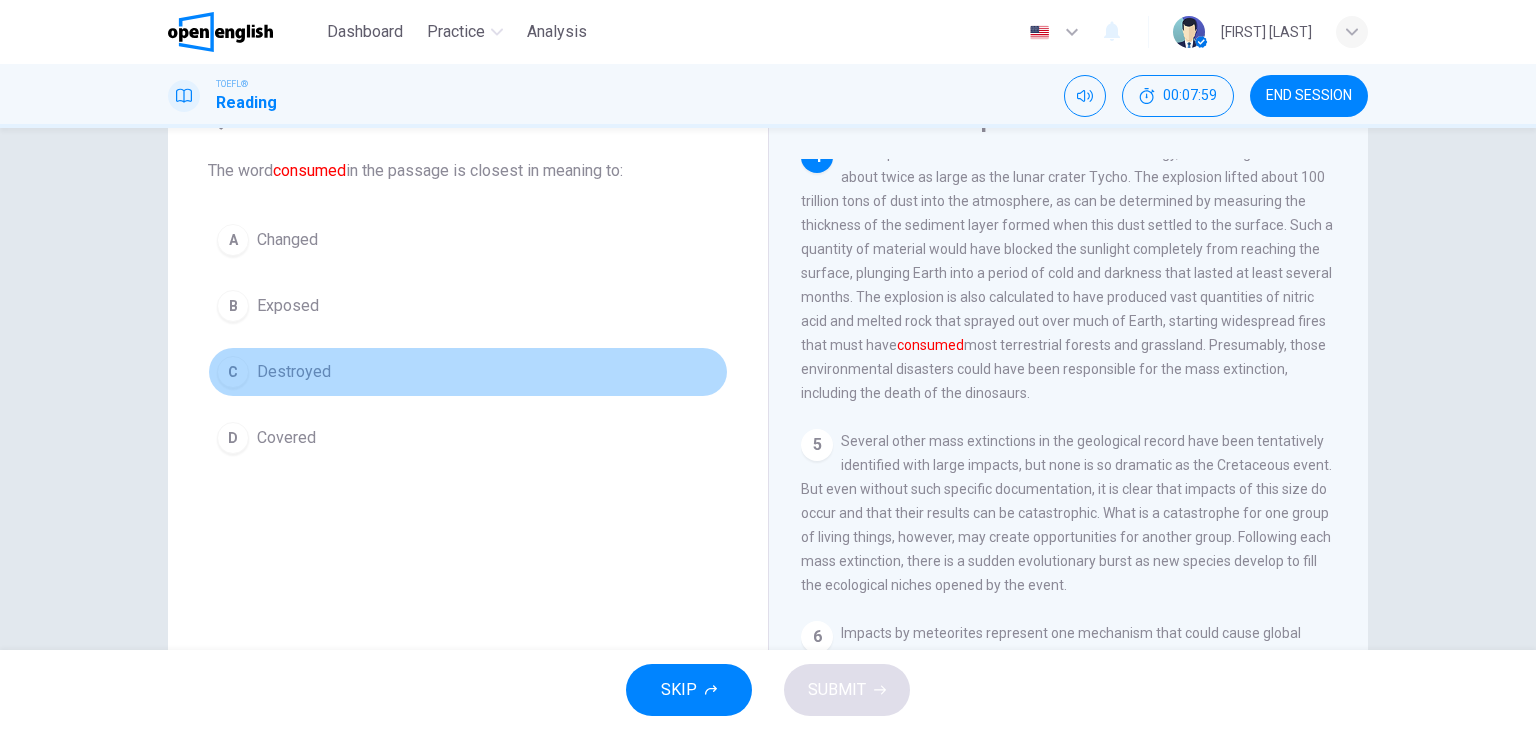 click on "Destroyed" at bounding box center (294, 372) 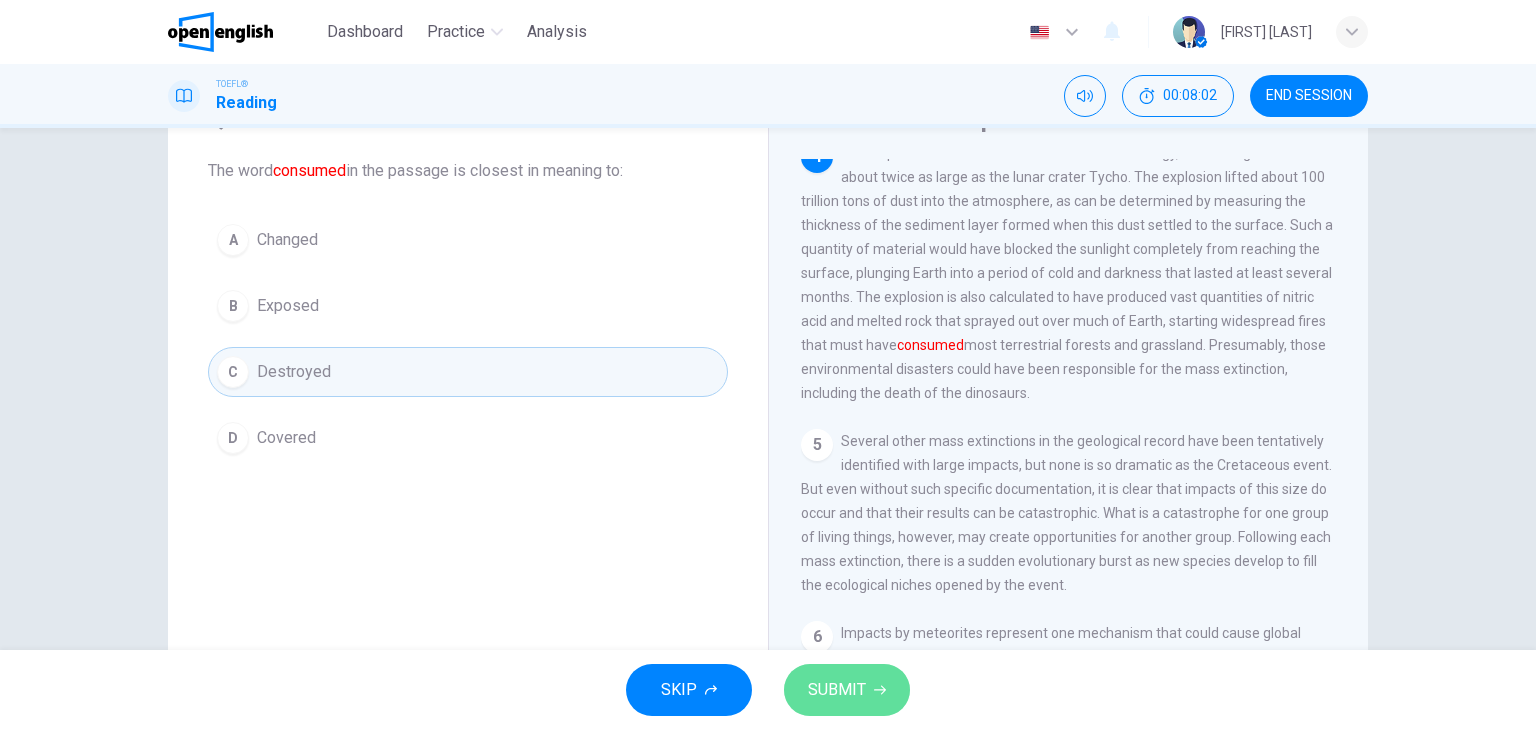 click on "SUBMIT" at bounding box center (837, 690) 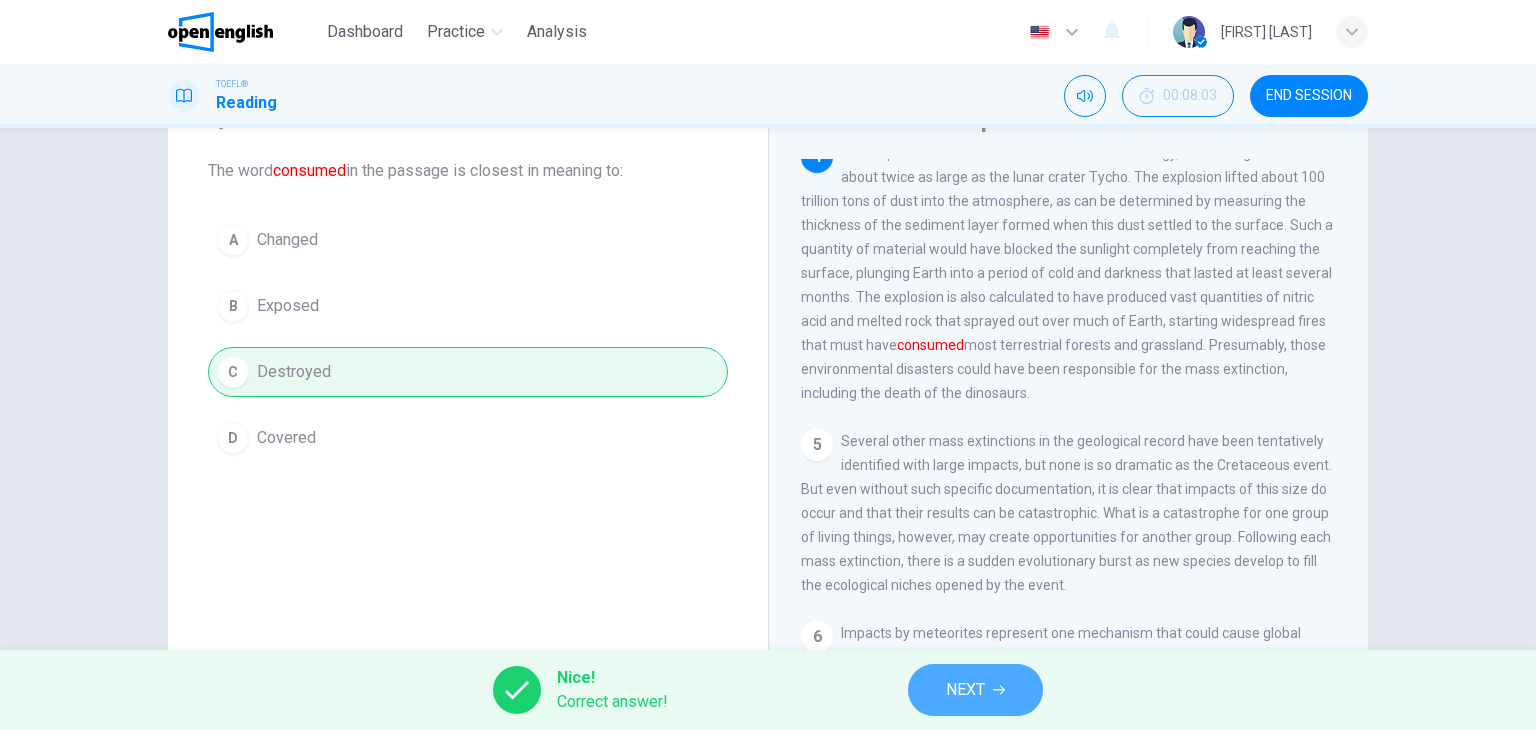 click on "NEXT" at bounding box center (975, 690) 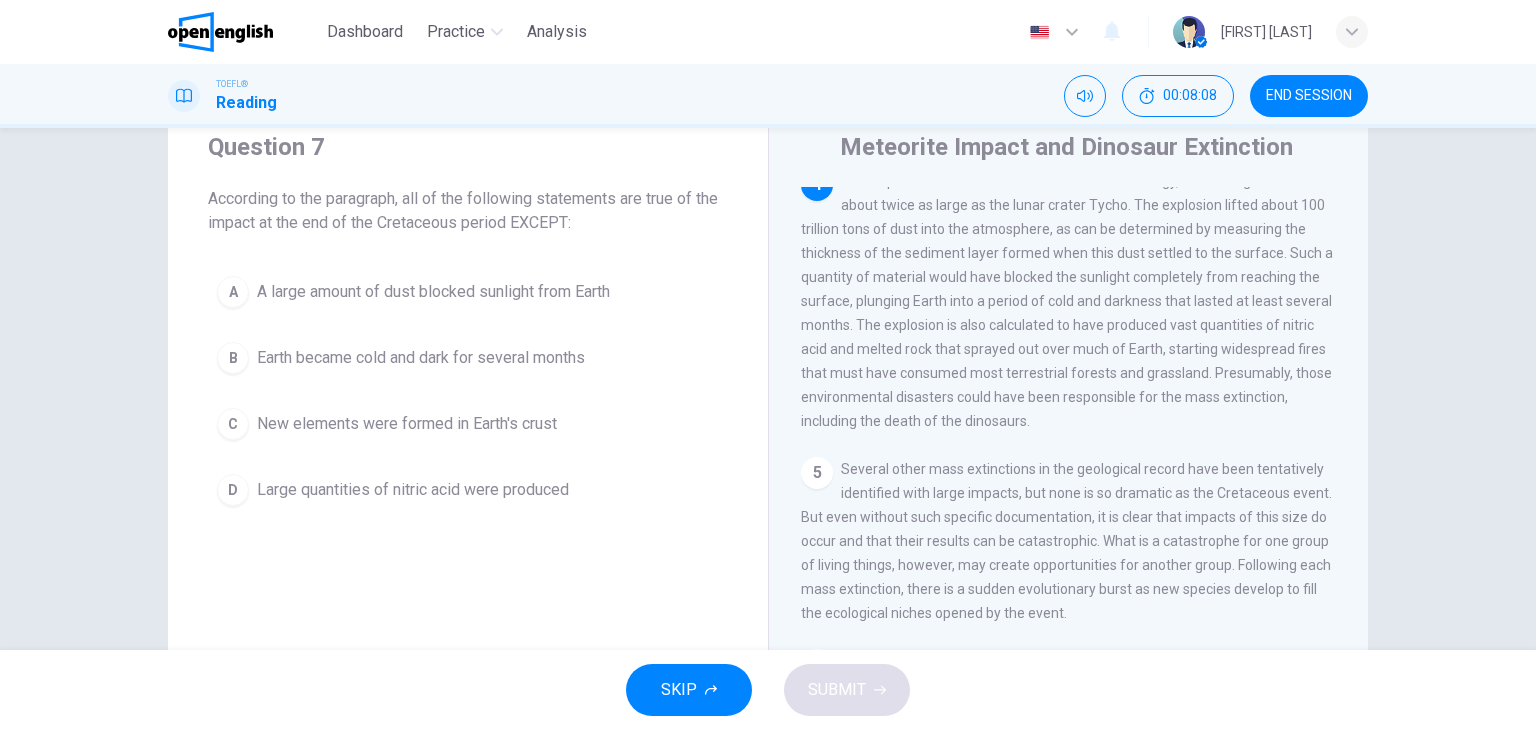 scroll, scrollTop: 107, scrollLeft: 0, axis: vertical 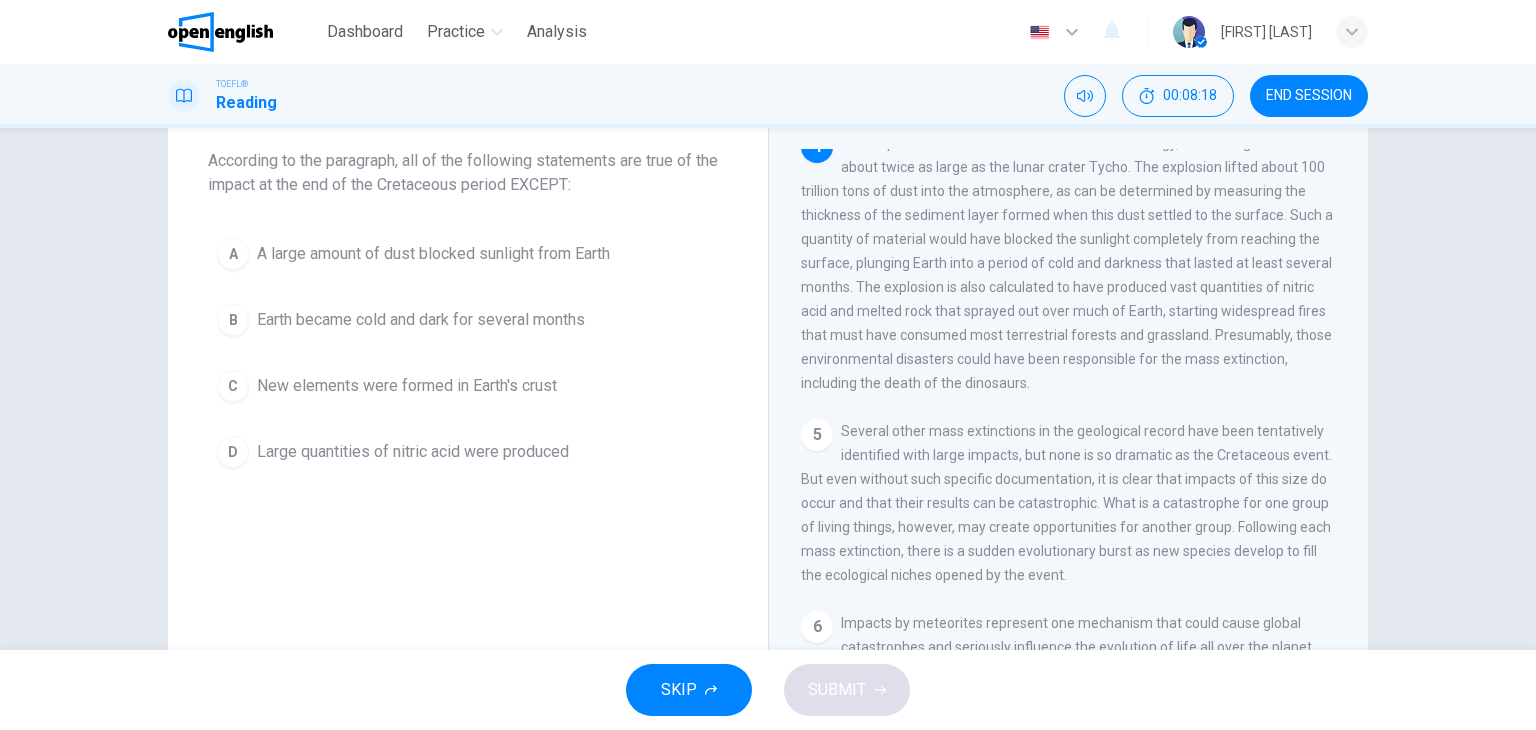 click on "Question 7 According to the paragraph, all of the following statements are true of the impact at the end of the Cretaceous period EXCEPT: A A large amount of dust blocked sunlight from Earth B Earth became cold and dark for several months C New elements were formed in Earth's crust D Large quantities of nitric acid were produced Meteorite Impact and Dinosaur Extinction 1 There is increasing evidence that the impacts of meteorites have had important effects on Earth, particularly in the field of biological evolution. Such impacts continue to pose a natural hazard to life on Earth. Twice in the twentieth century, large meteorite objects are known to have collided with Earth. 2 3 4 5 6 7 8" at bounding box center (768, 389) 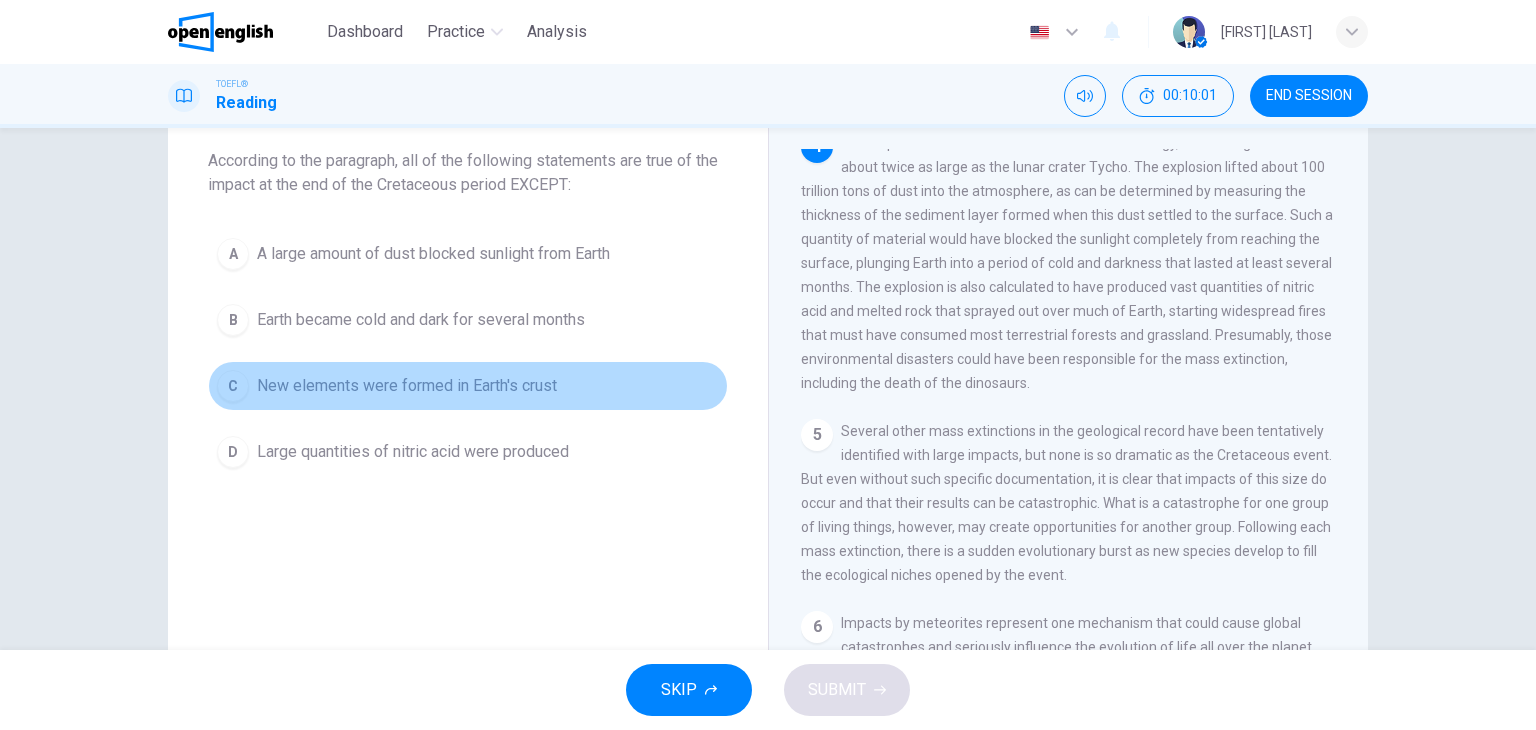 click on "C New elements were formed in Earth's crust" at bounding box center (468, 386) 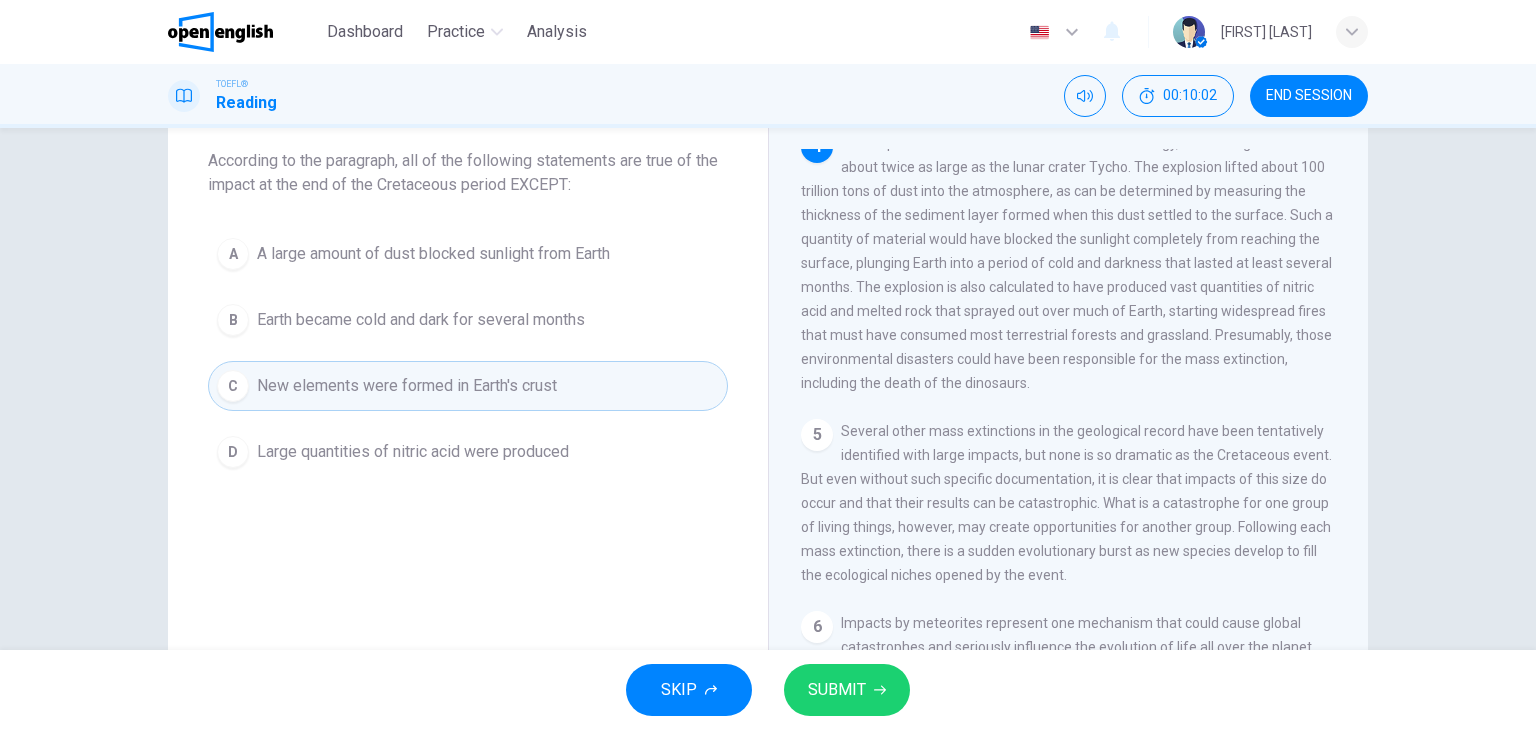 click on "SUBMIT" at bounding box center (837, 690) 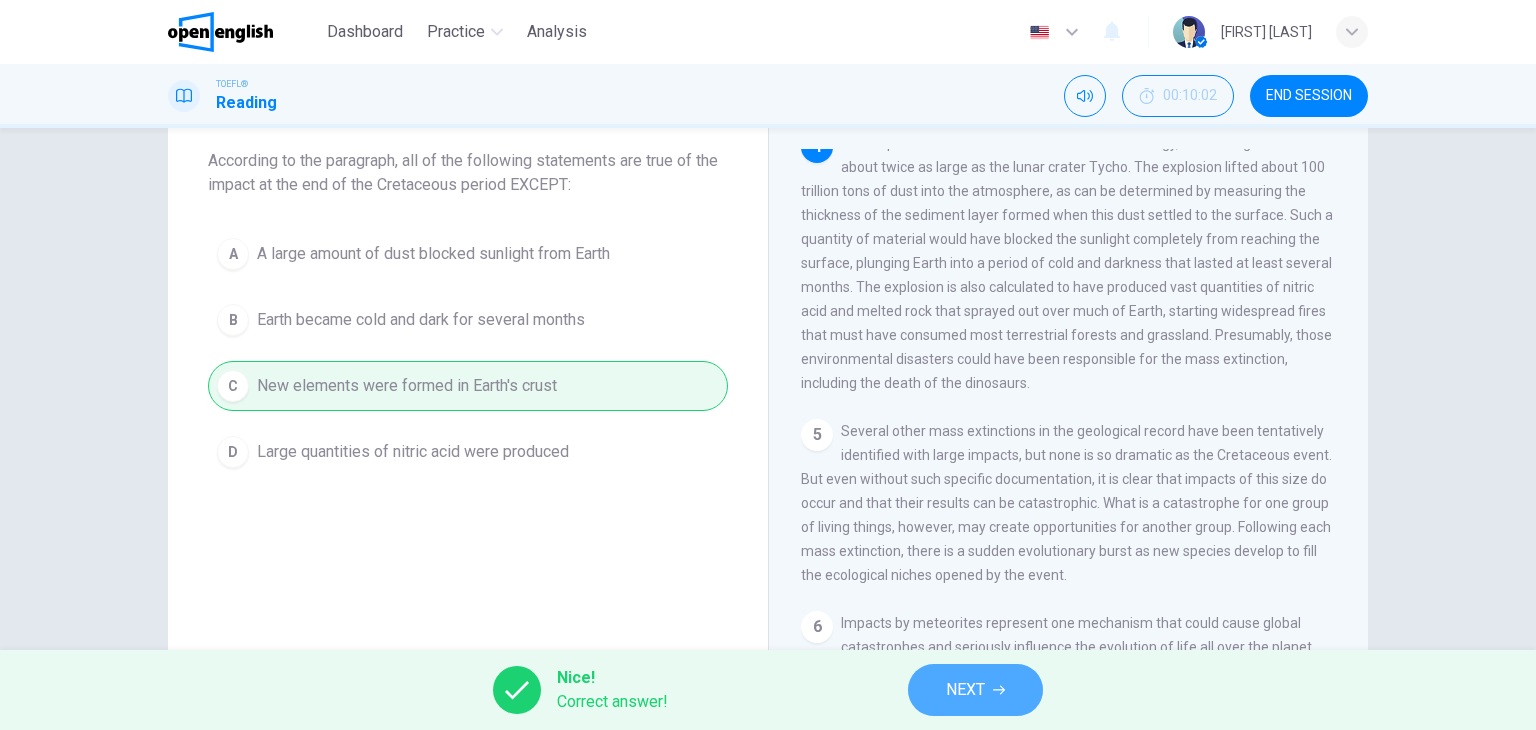 click on "NEXT" at bounding box center (965, 690) 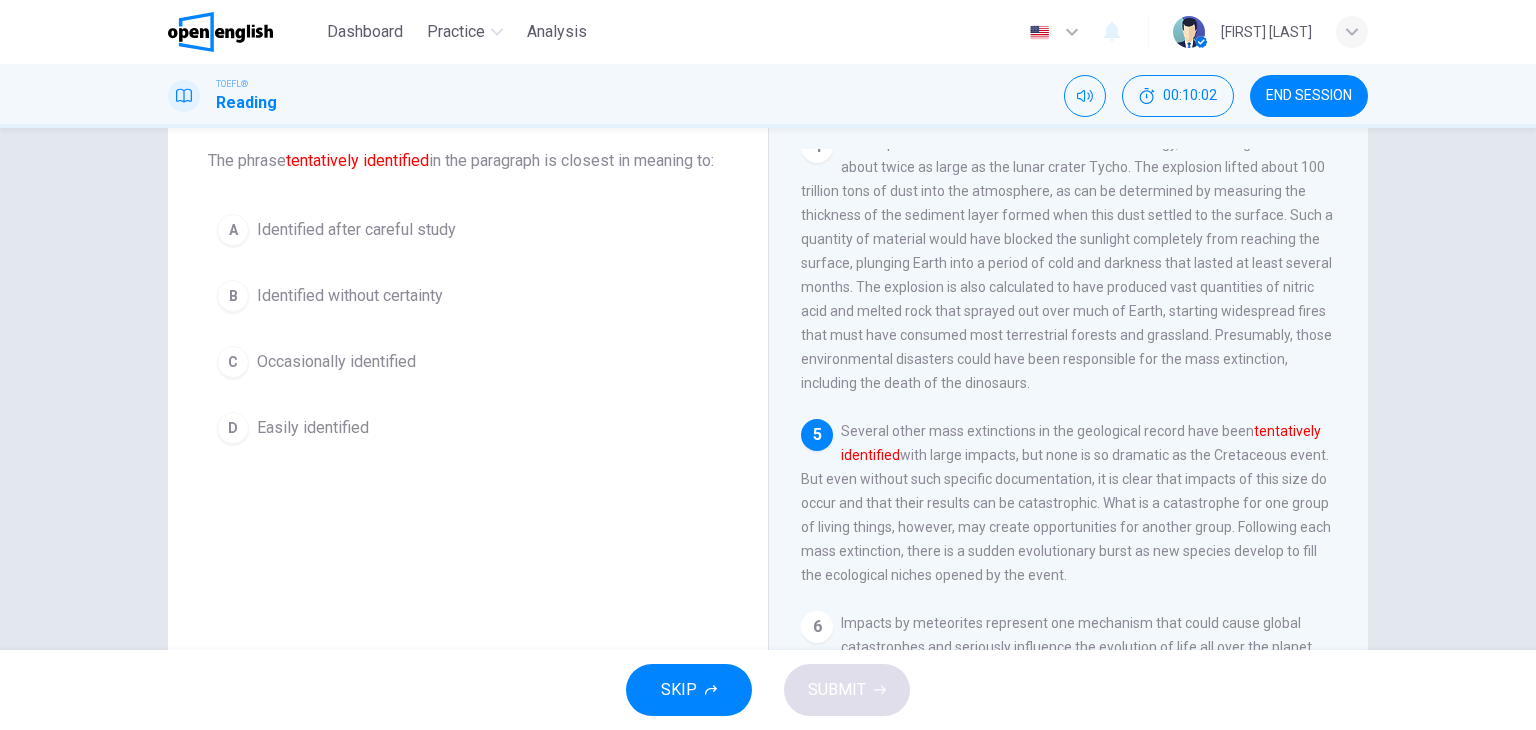 scroll, scrollTop: 737, scrollLeft: 0, axis: vertical 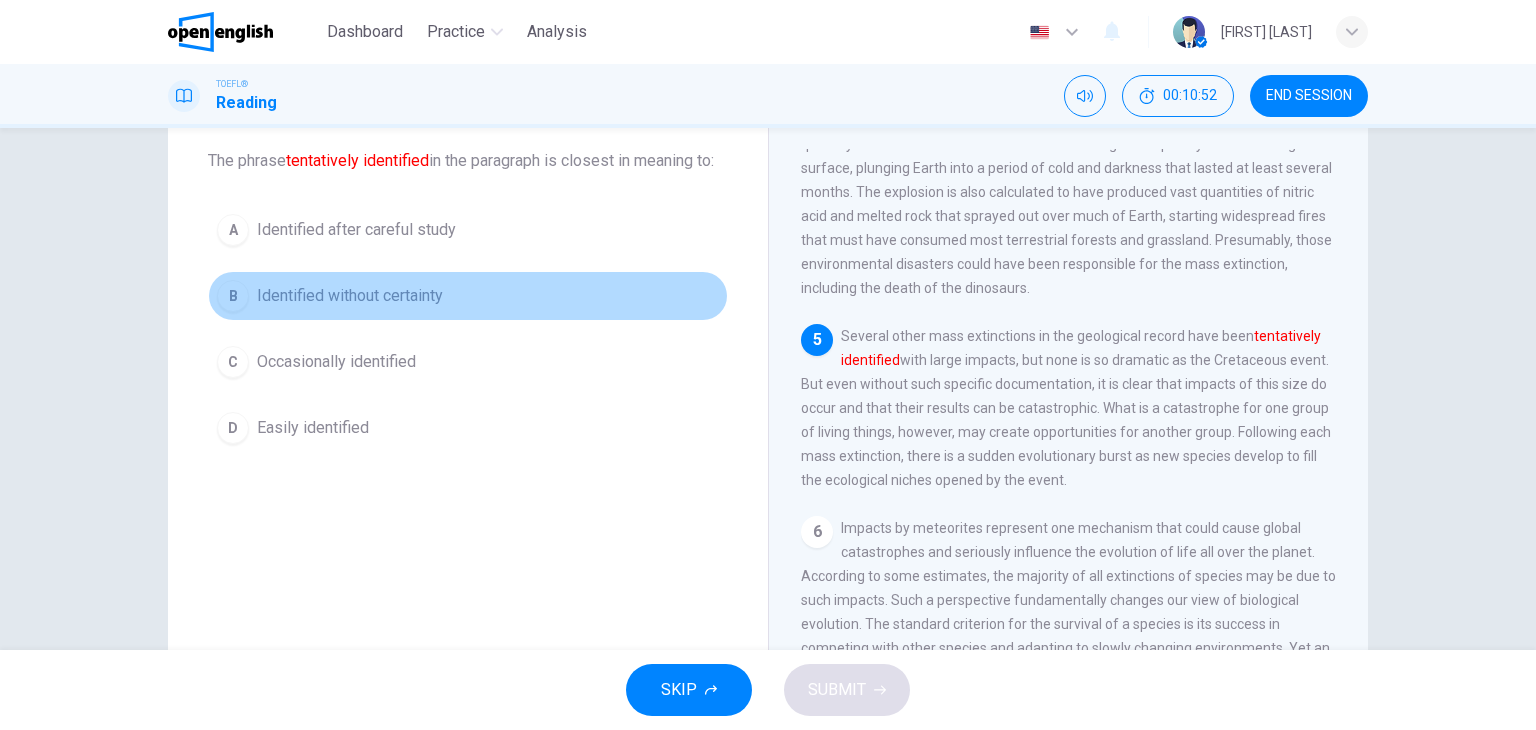 click on "Identified without certainty" at bounding box center [350, 296] 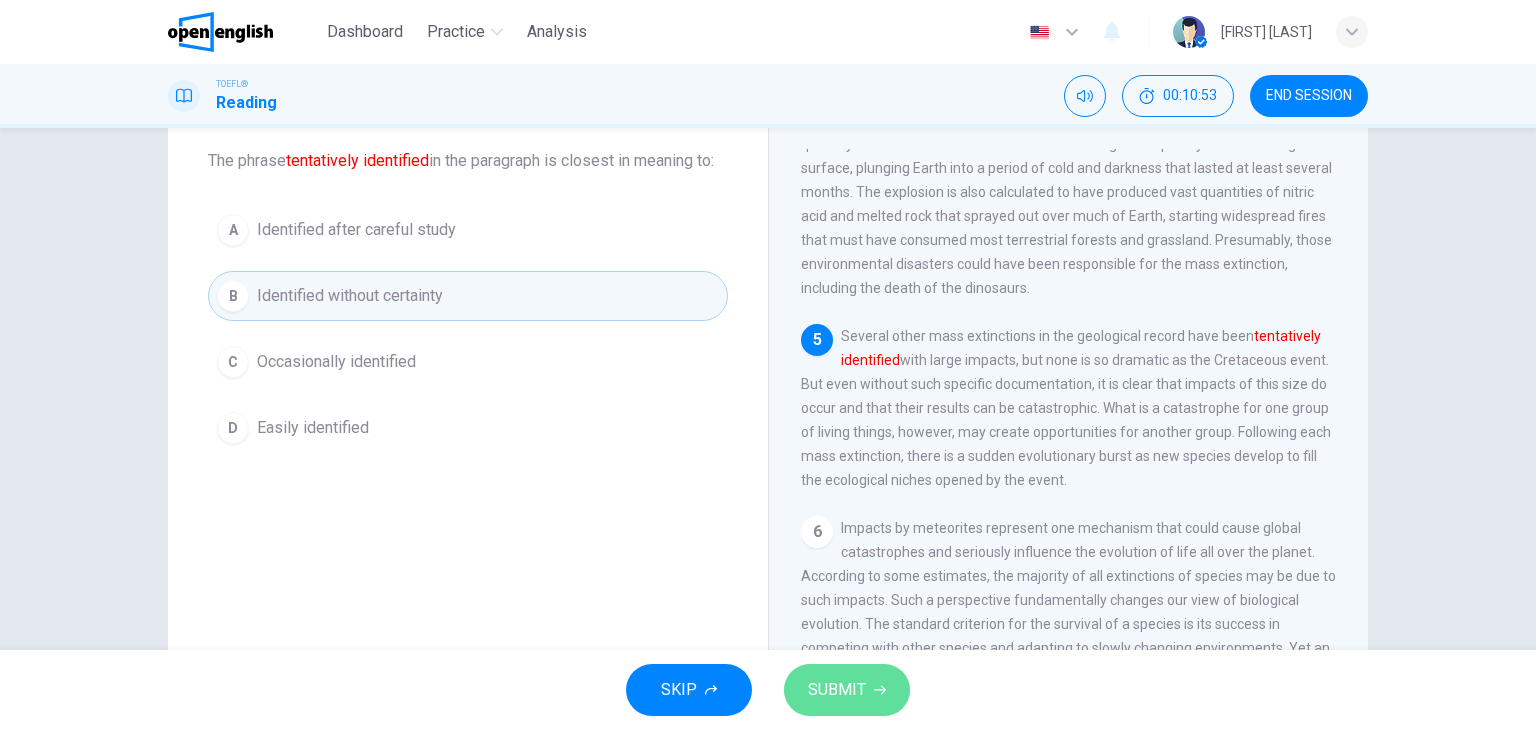 click on "SUBMIT" at bounding box center (837, 690) 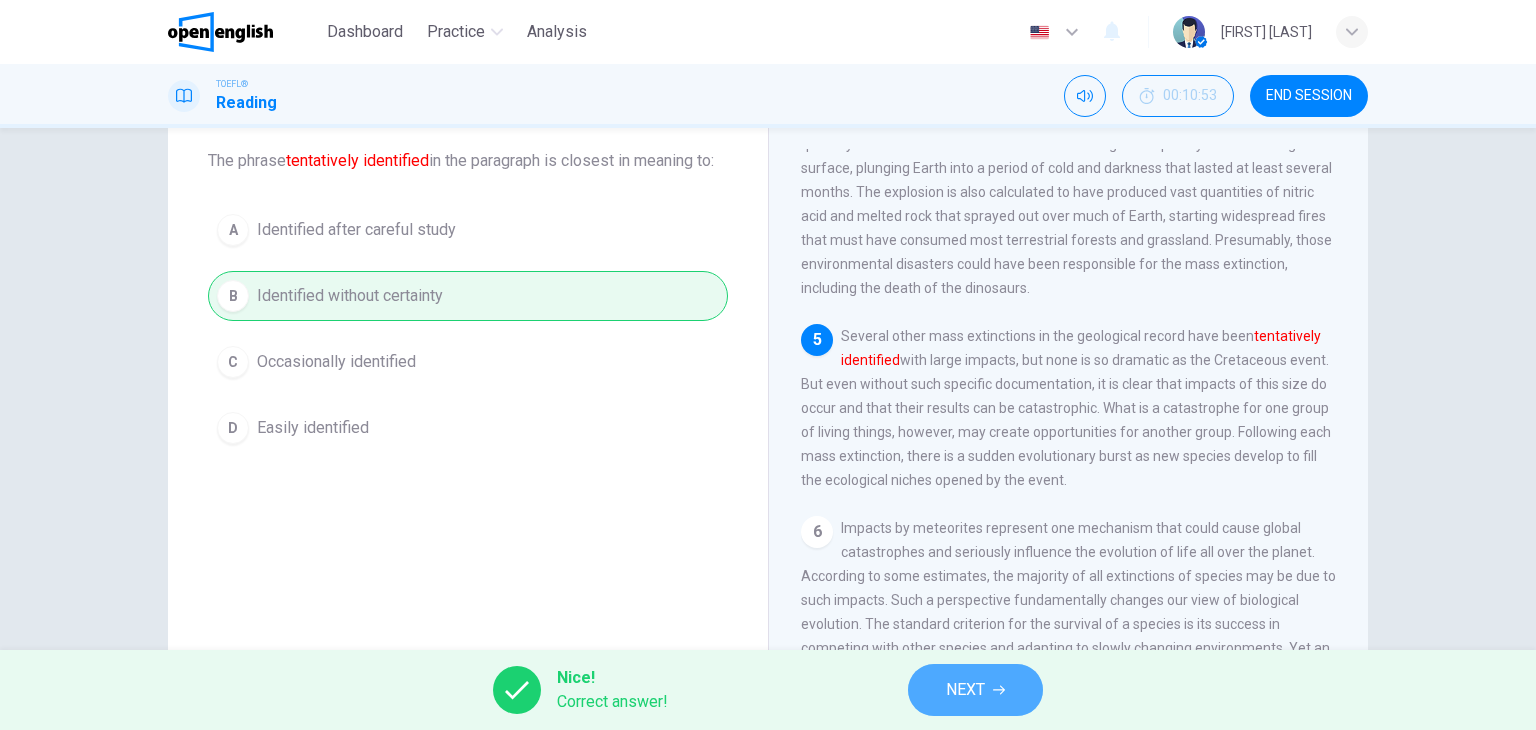 click on "NEXT" at bounding box center [975, 690] 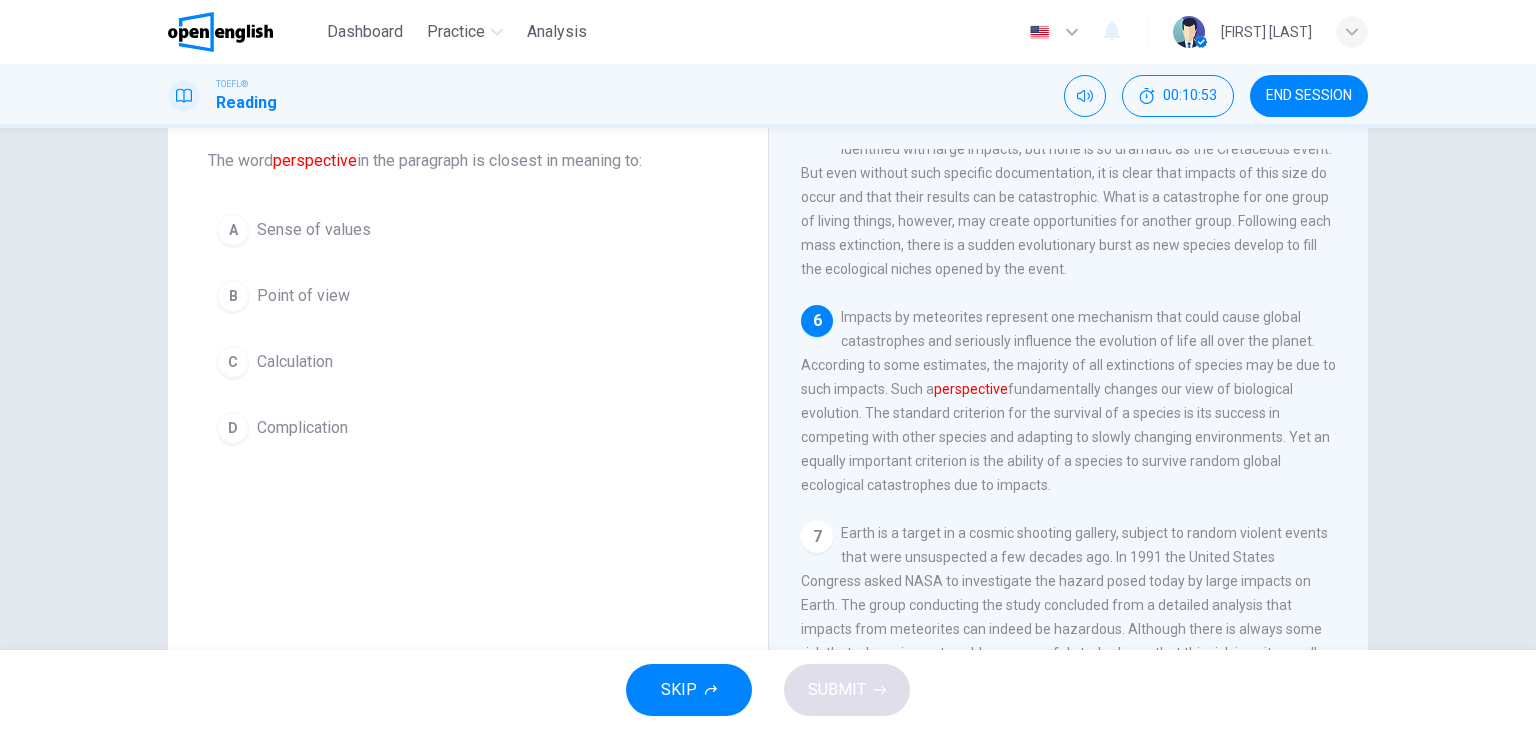scroll, scrollTop: 960, scrollLeft: 0, axis: vertical 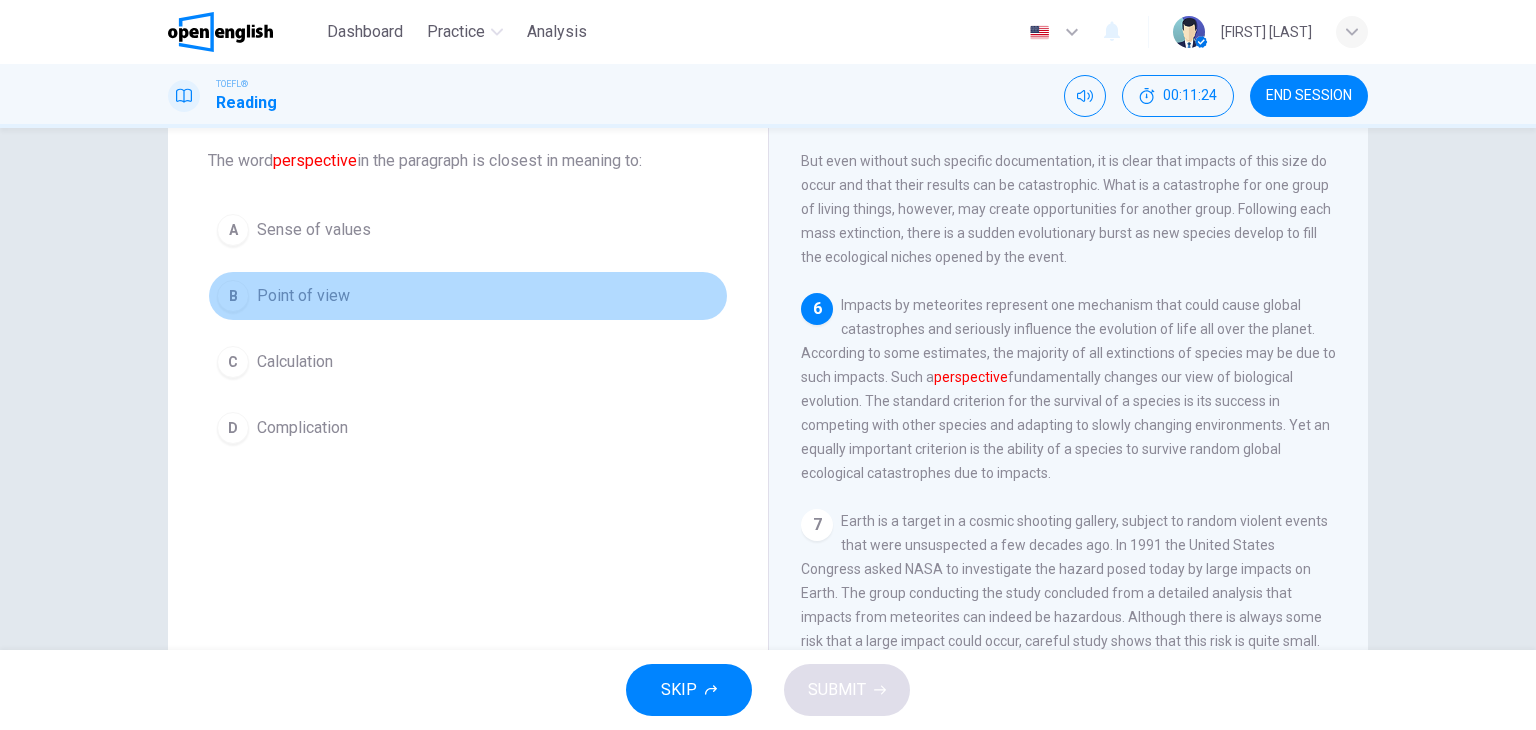 click on "Point of view" at bounding box center [303, 296] 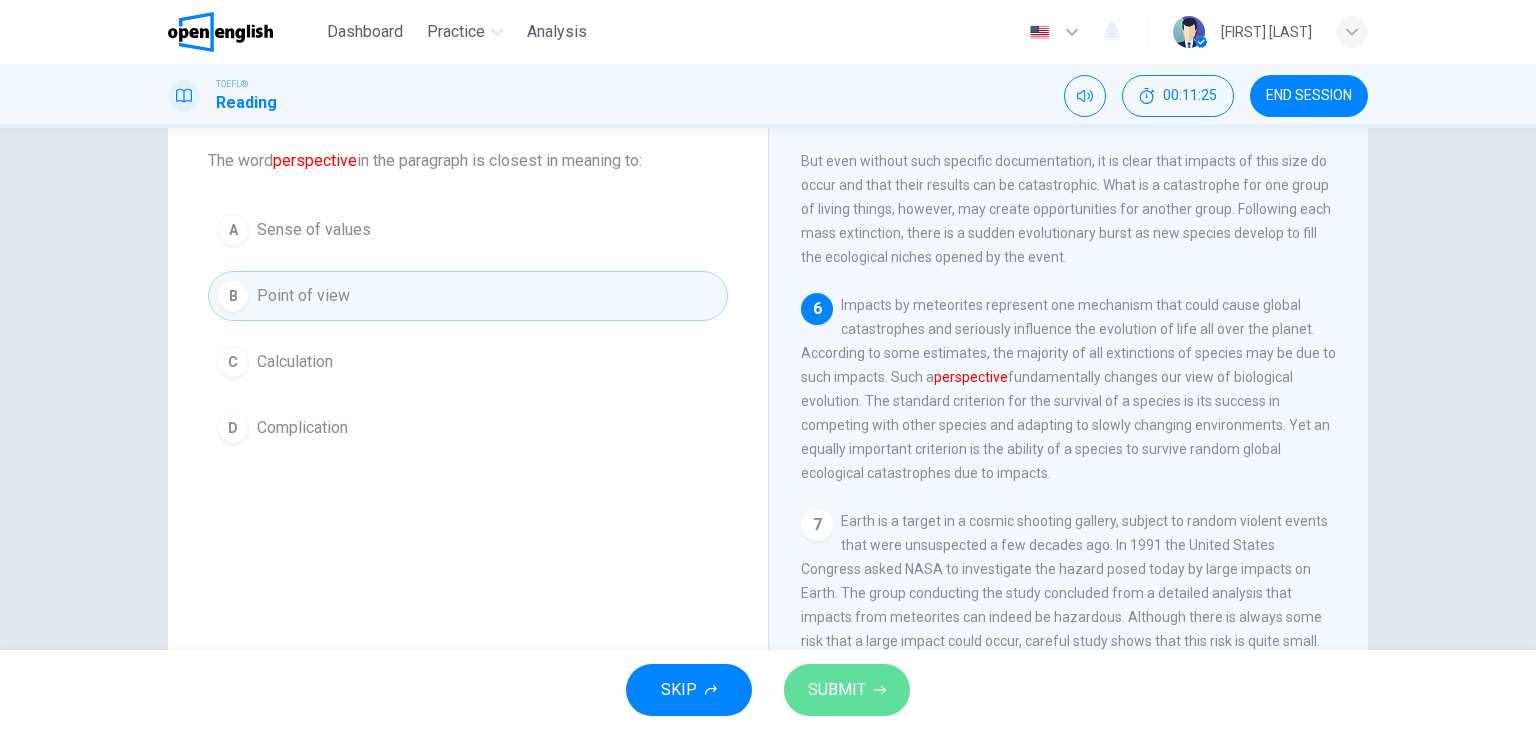 click on "SUBMIT" at bounding box center (847, 690) 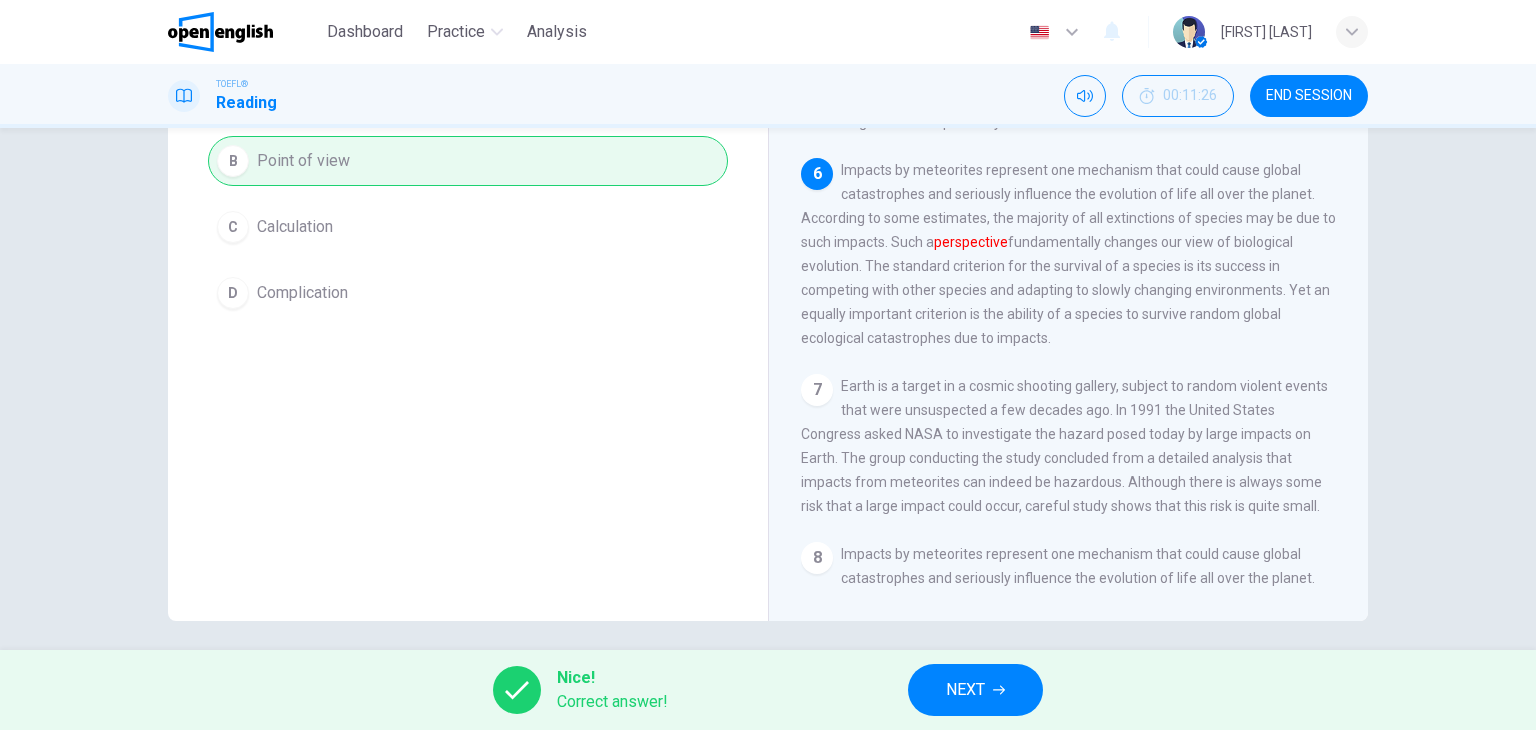 scroll, scrollTop: 253, scrollLeft: 0, axis: vertical 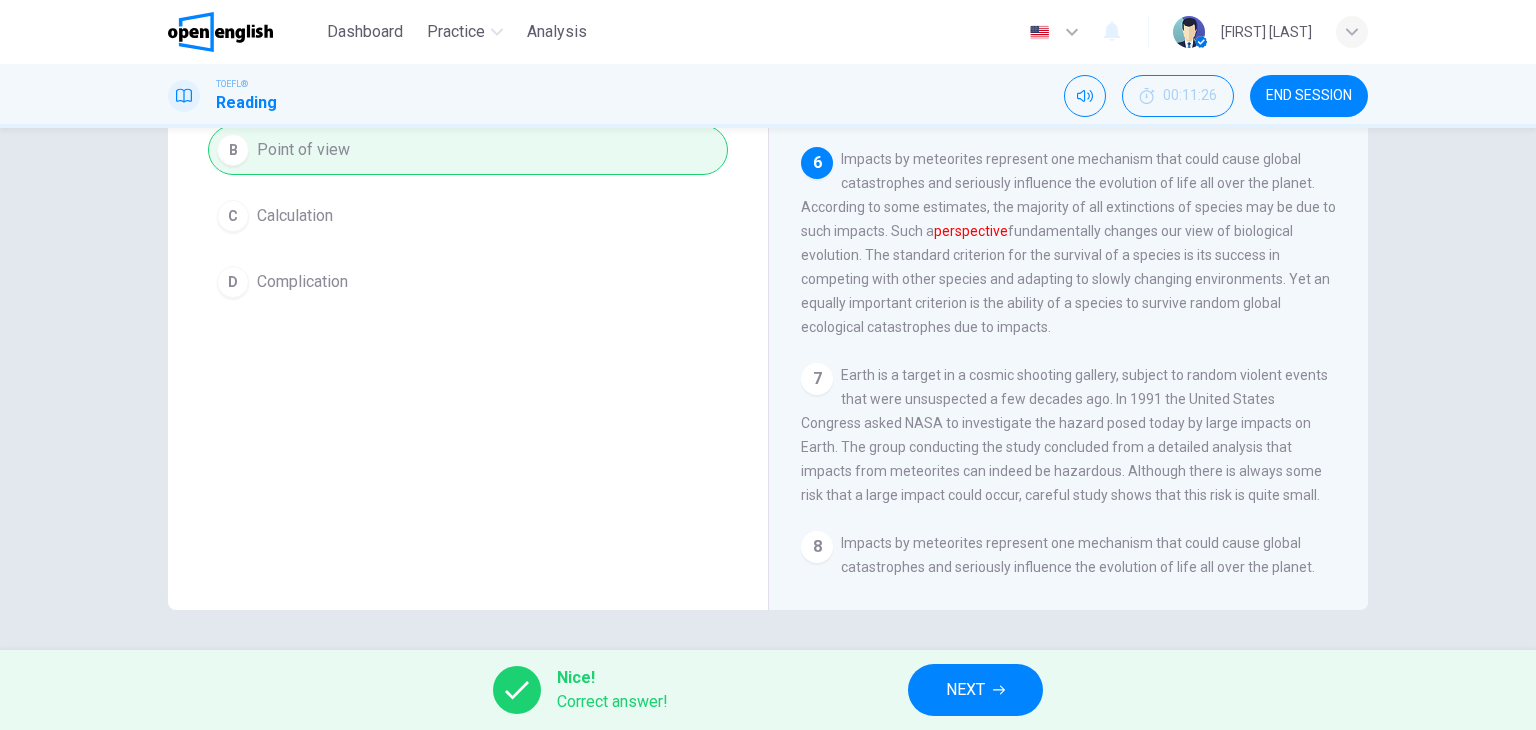 click on "NEXT" at bounding box center (975, 690) 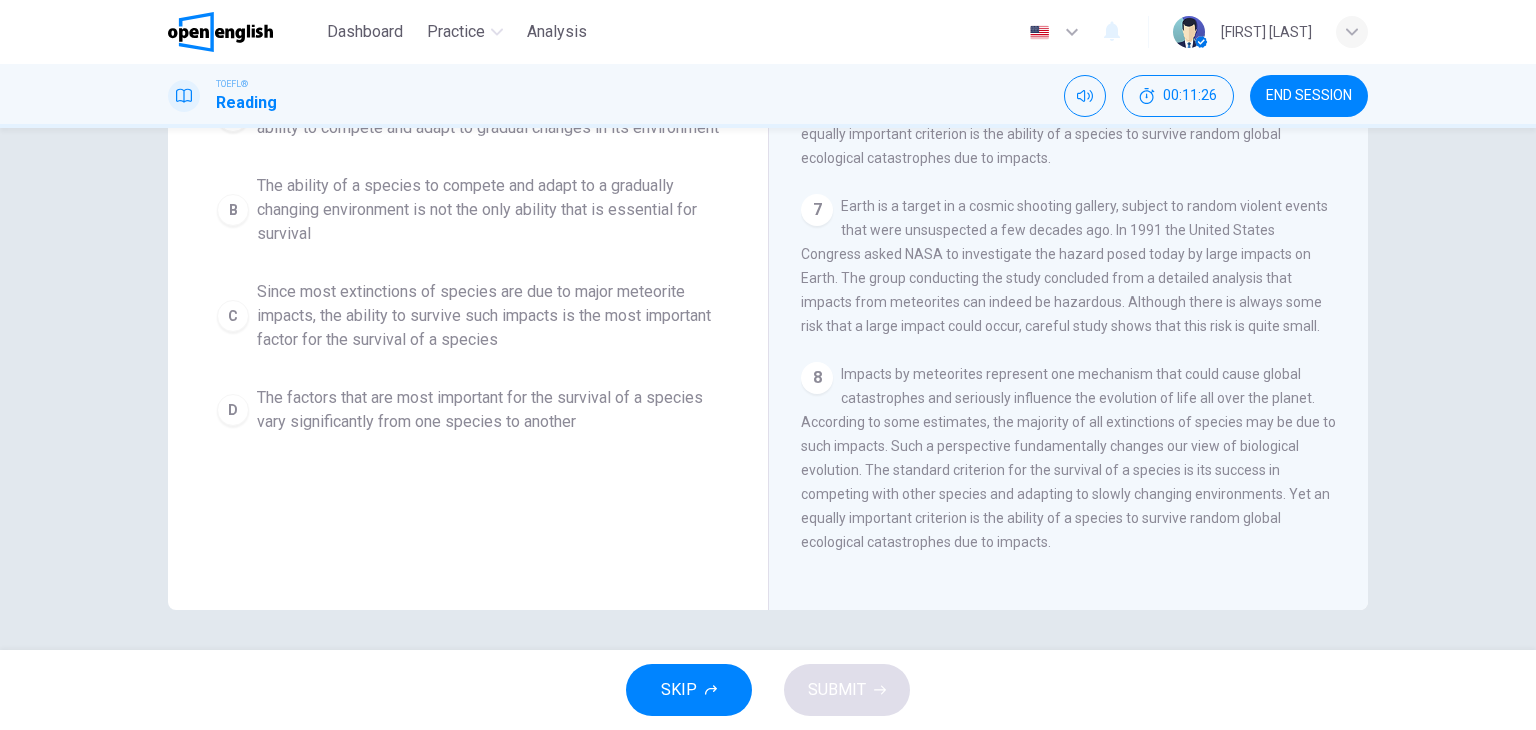 scroll, scrollTop: 1136, scrollLeft: 0, axis: vertical 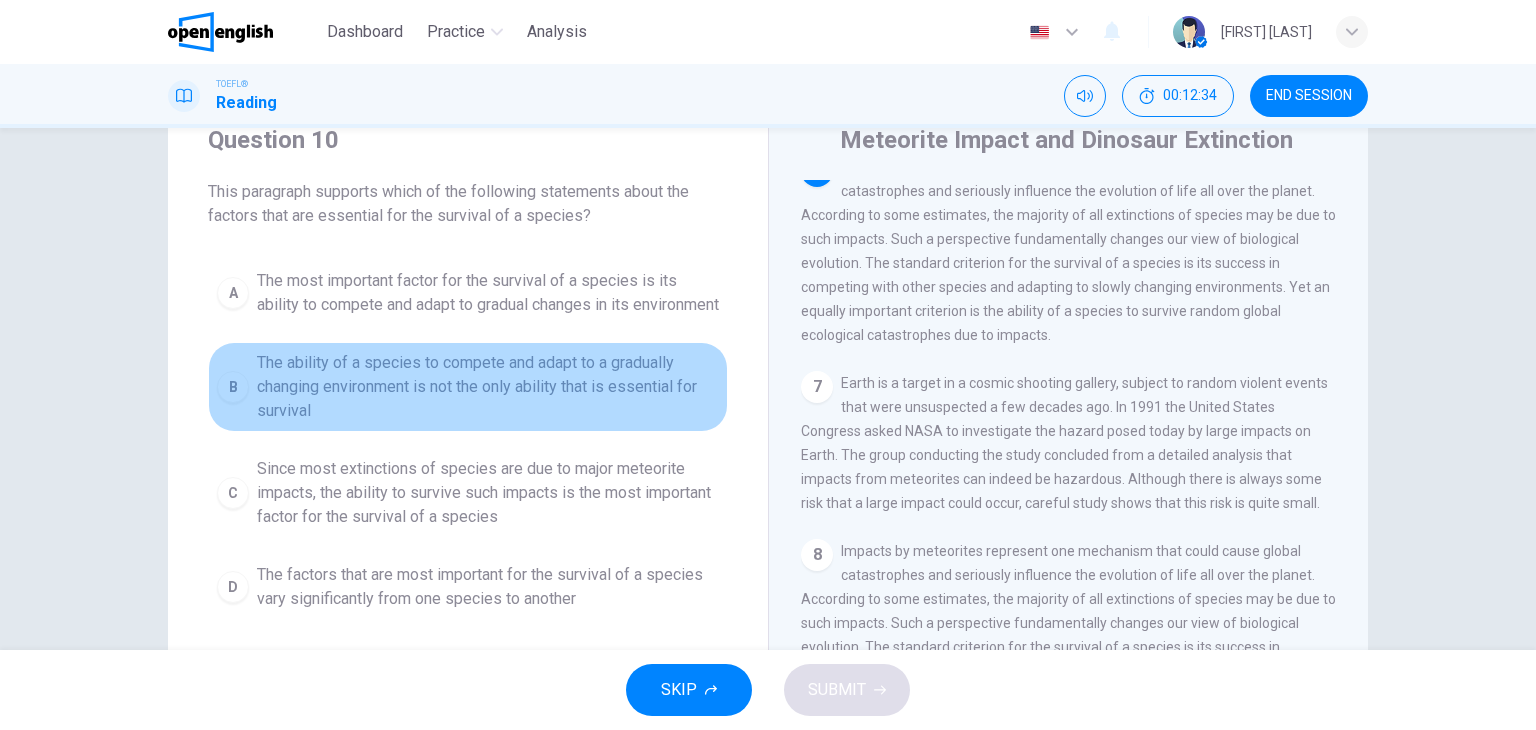 click on "The ability of a species to compete and adapt to a gradually changing environment is not the only ability that is essential for survival" at bounding box center [488, 387] 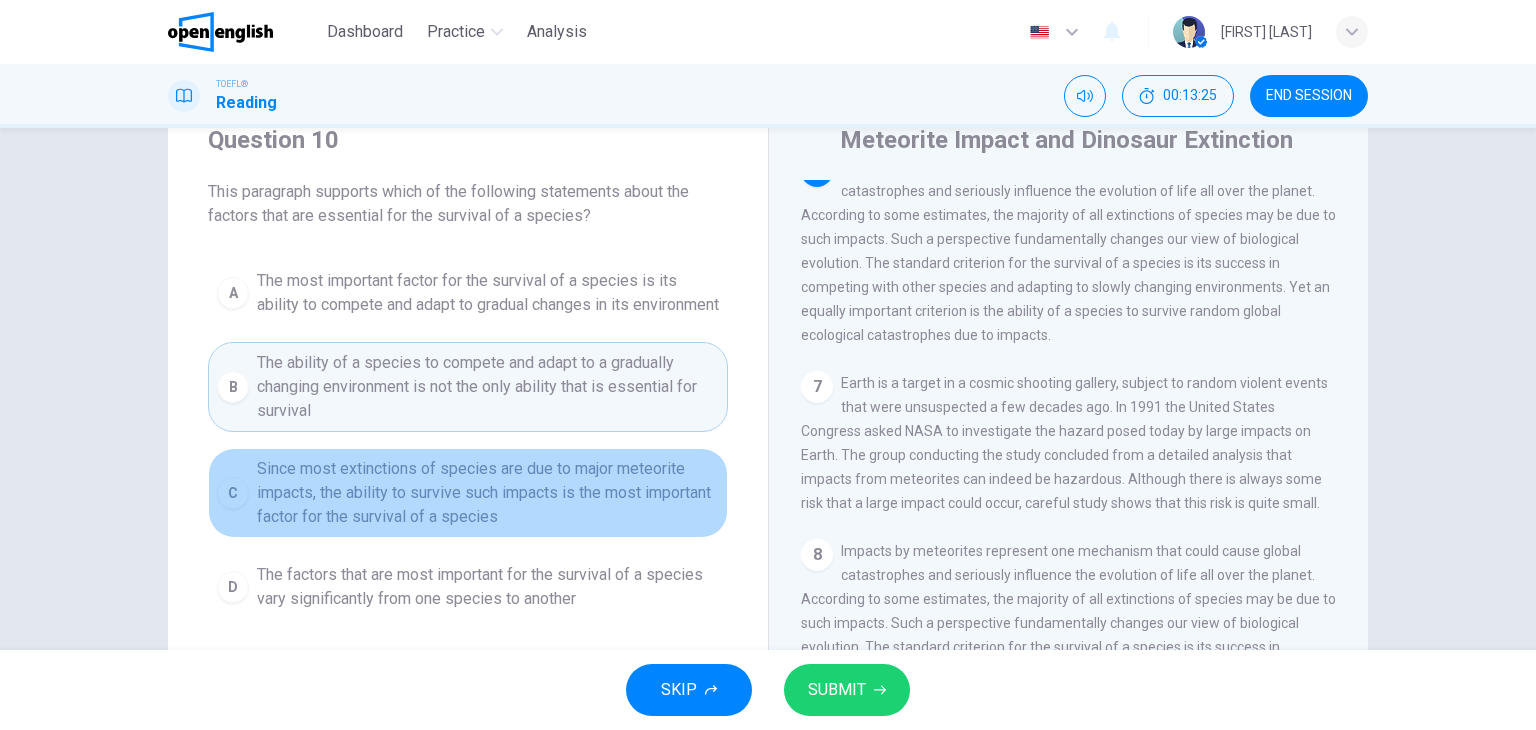 click on "Since most extinctions of species are due to major meteorite impacts, the ability to survive such impacts is the most important factor for the survival of a species" at bounding box center [488, 493] 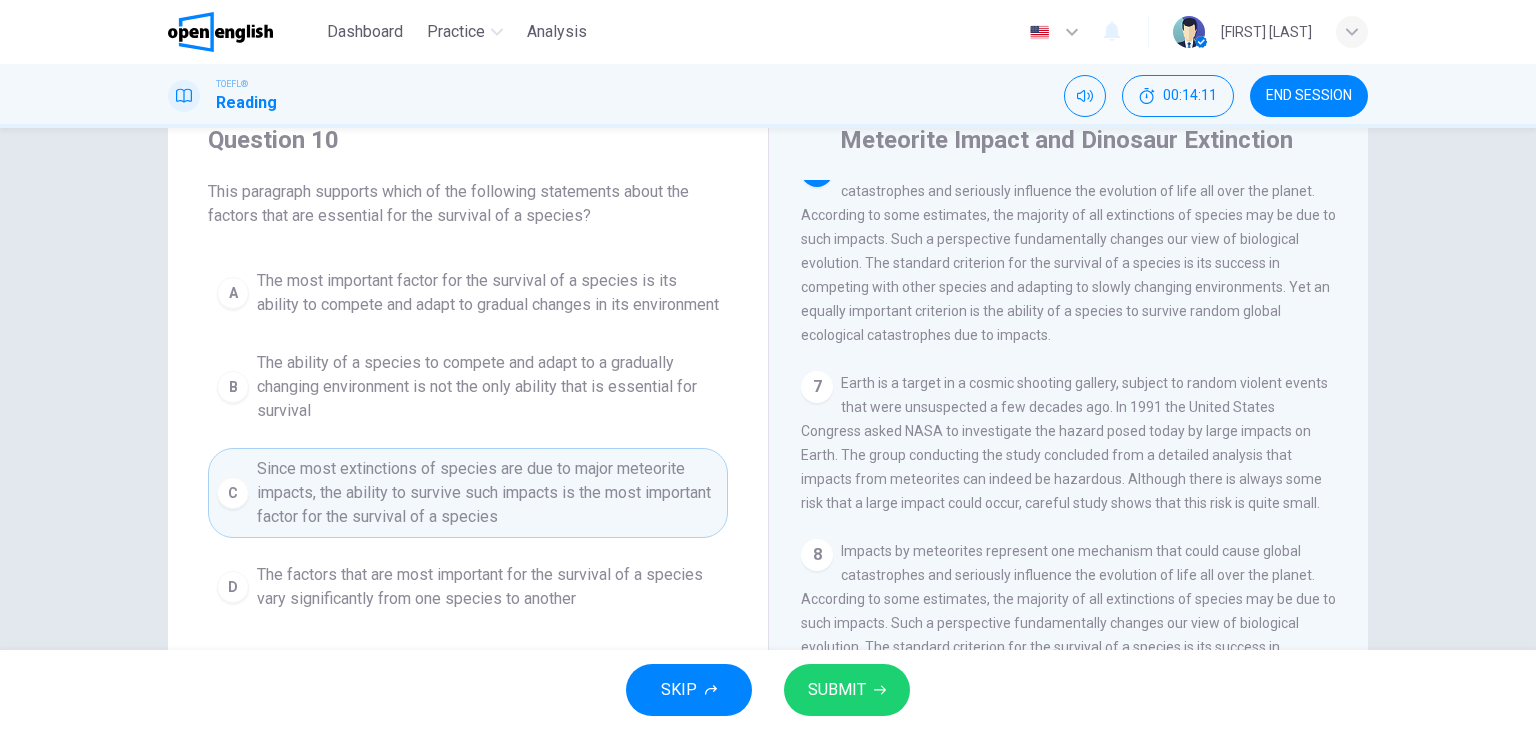 drag, startPoint x: 1116, startPoint y: 312, endPoint x: 1096, endPoint y: 312, distance: 20 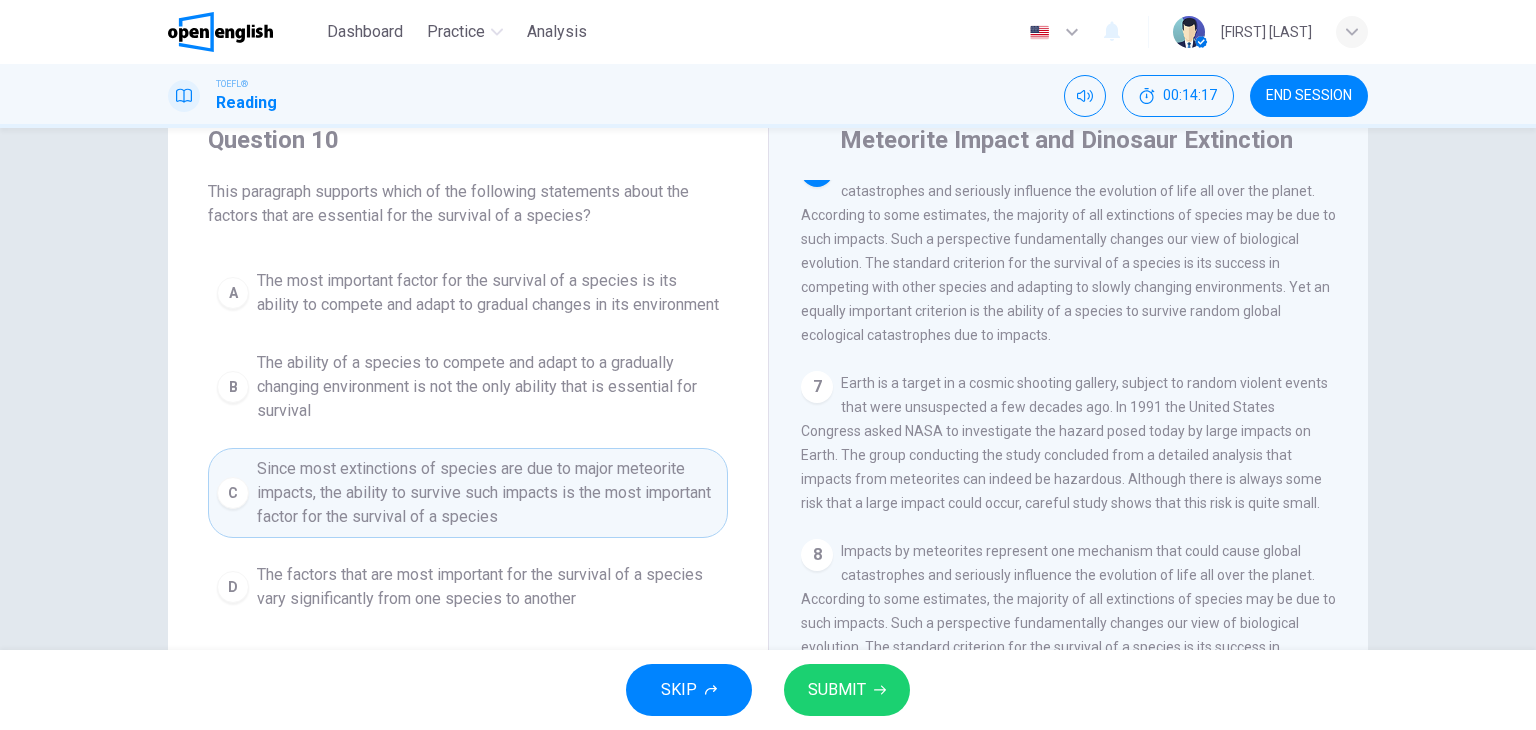 drag, startPoint x: 992, startPoint y: 288, endPoint x: 928, endPoint y: 278, distance: 64.77654 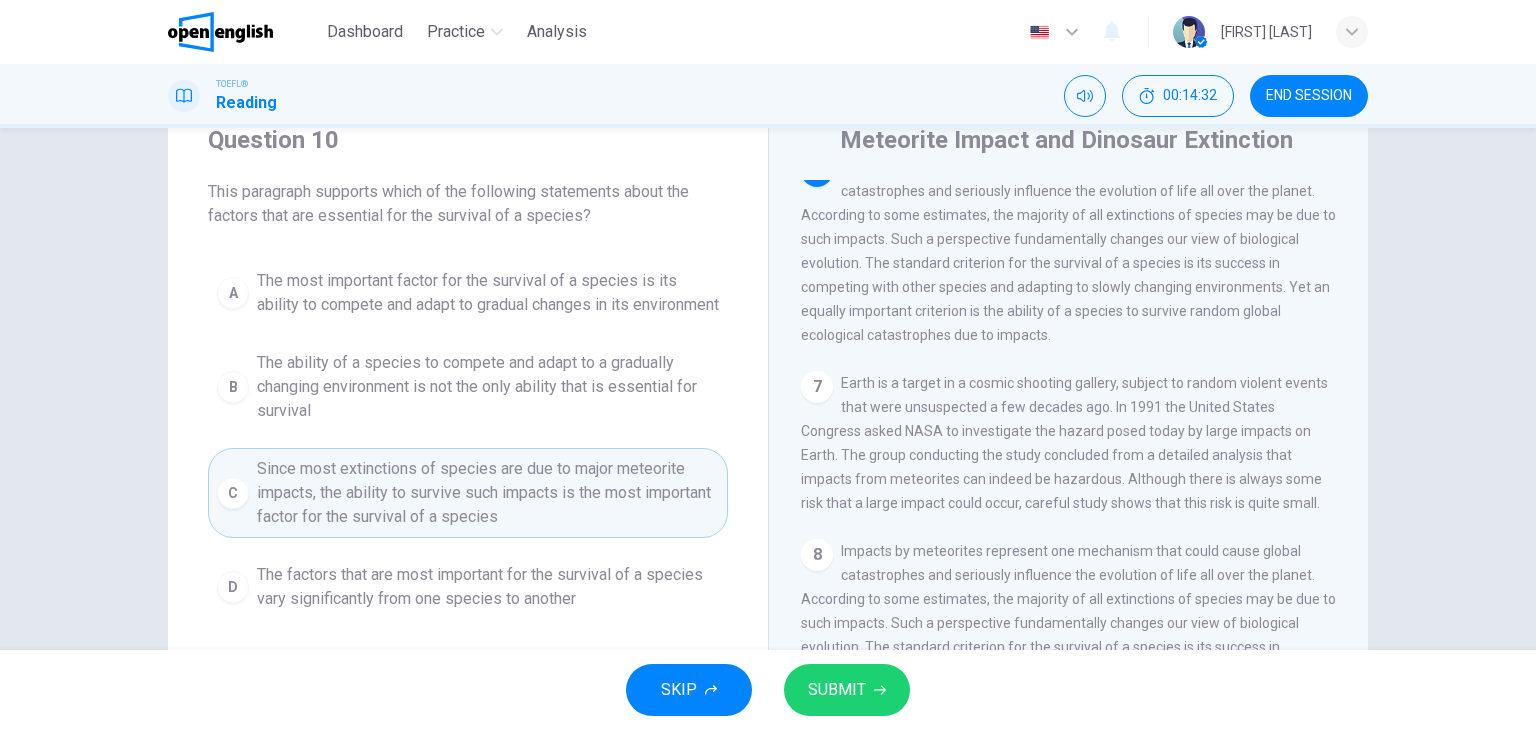 drag, startPoint x: 801, startPoint y: 317, endPoint x: 561, endPoint y: 325, distance: 240.1333 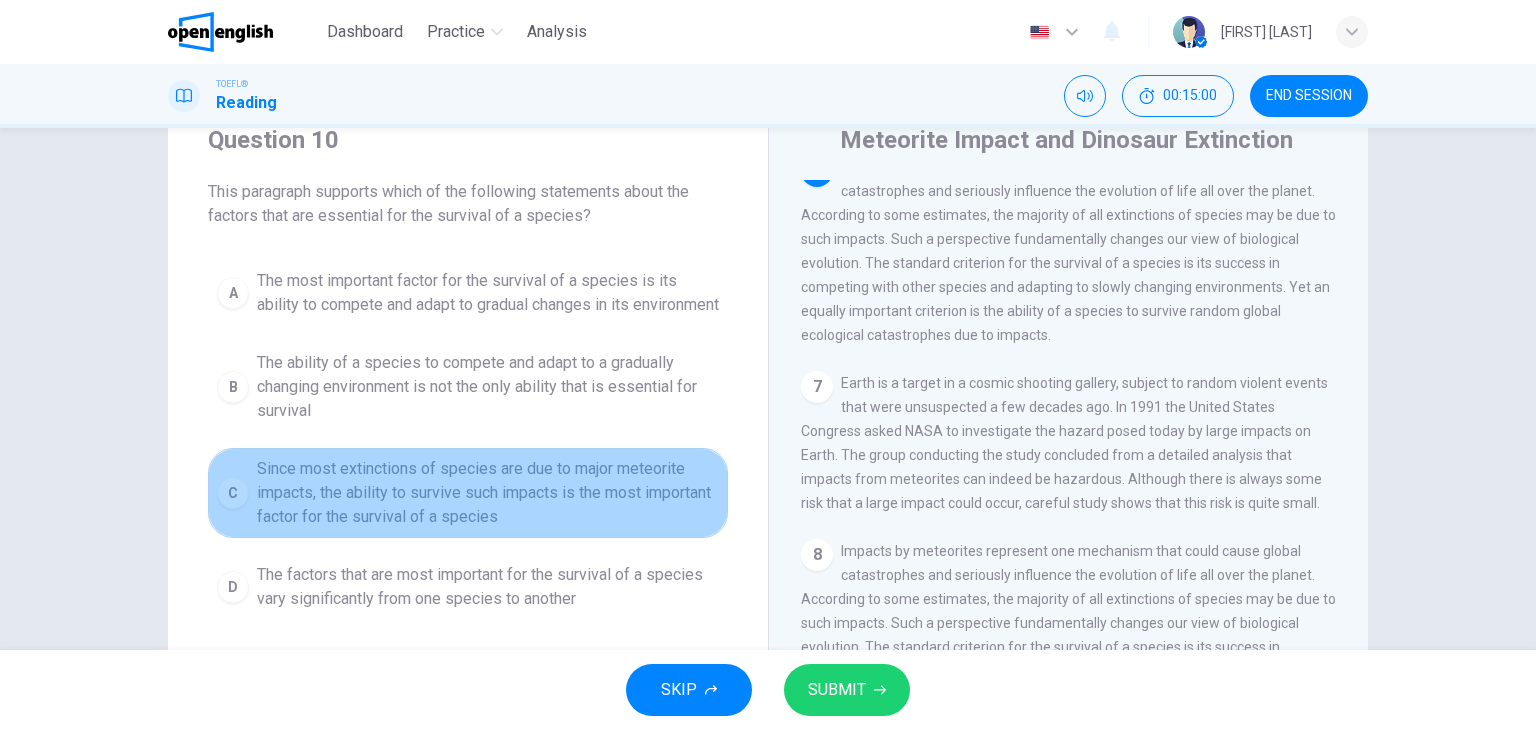 click on "Since most extinctions of species are due to major meteorite impacts, the ability to survive such impacts is the most important factor for the survival of a species" at bounding box center [488, 493] 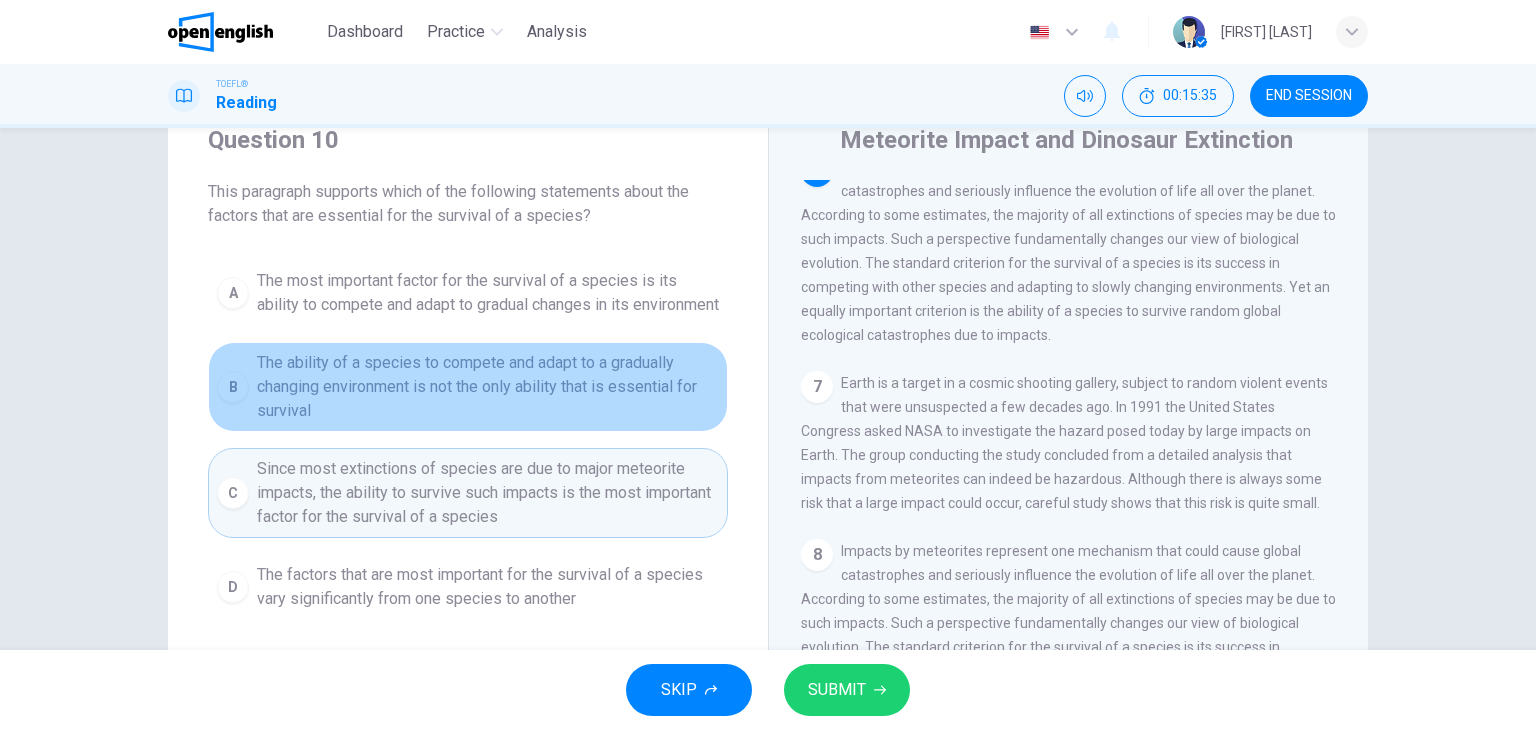 click on "The ability of a species to compete and adapt to a gradually changing environment is not the only ability that is essential for survival" at bounding box center [488, 387] 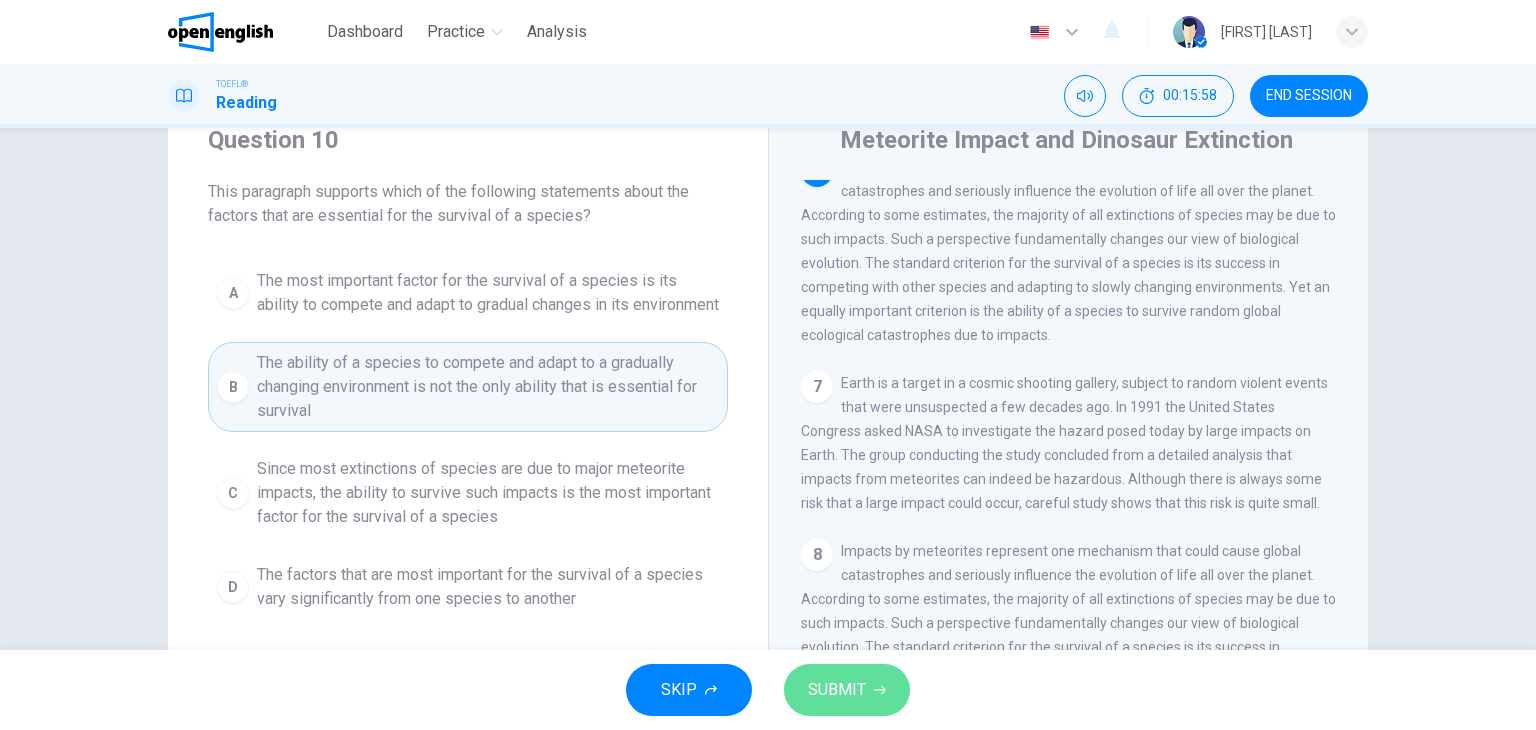 click on "SUBMIT" at bounding box center [837, 690] 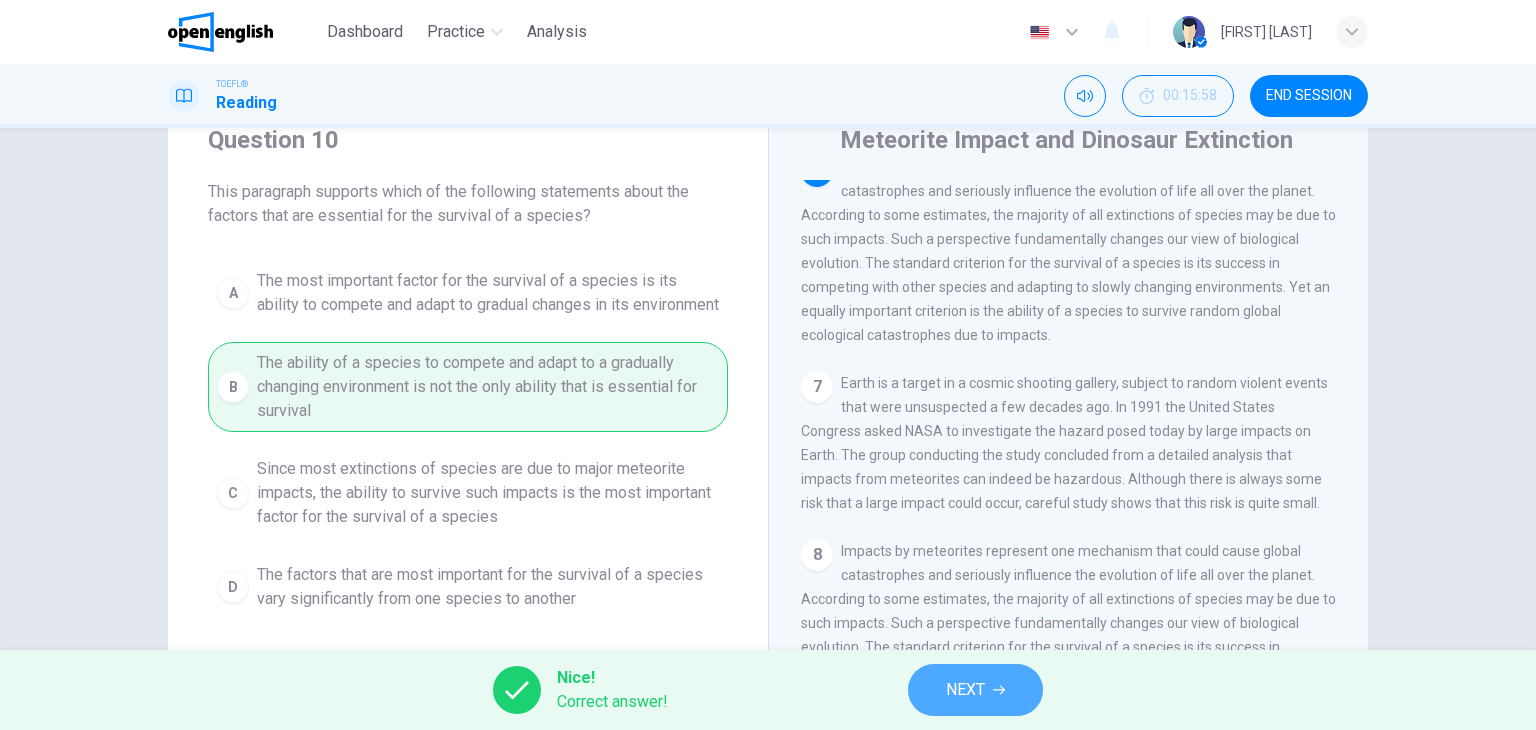 click 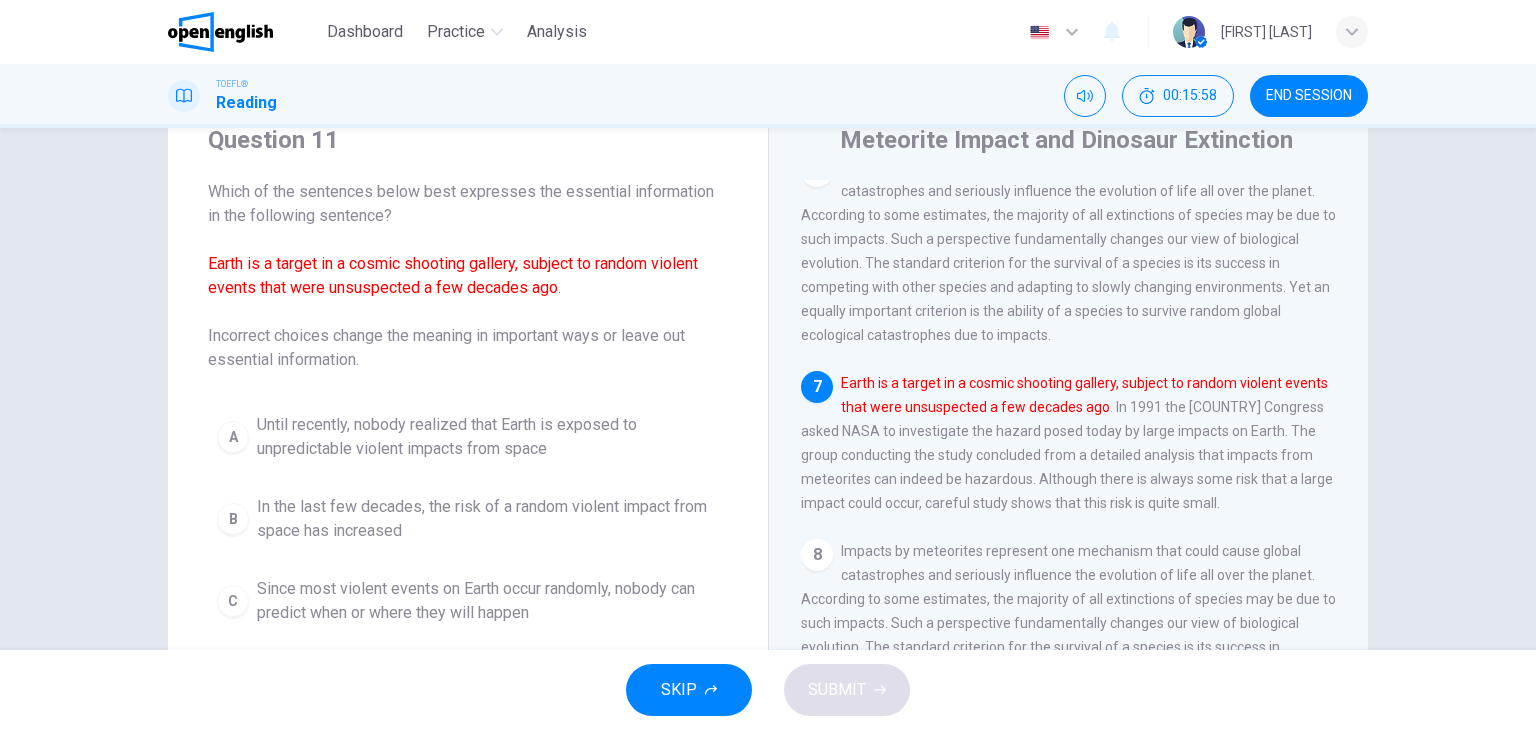 scroll, scrollTop: 1132, scrollLeft: 0, axis: vertical 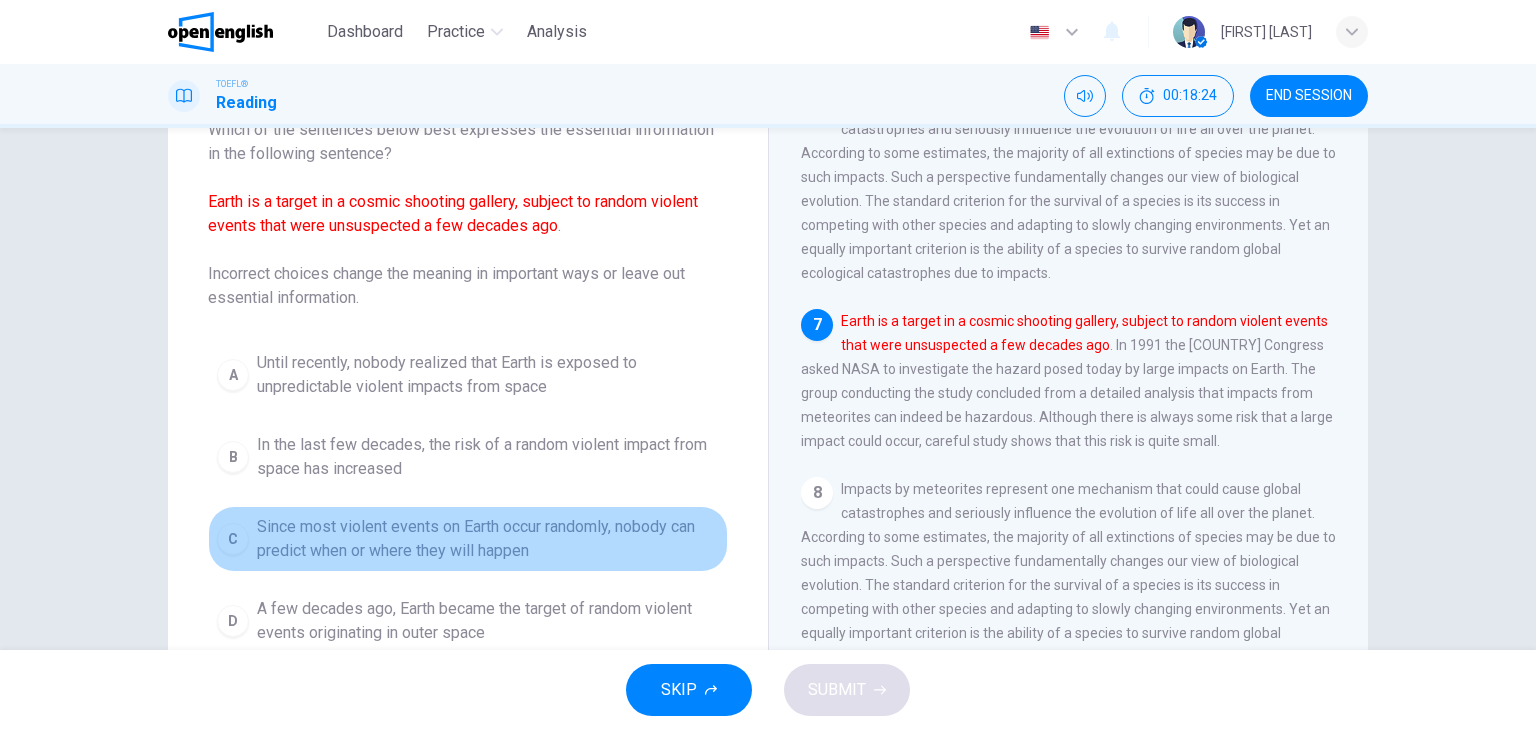 click on "Since most violent events on Earth occur randomly, nobody can predict when or where they will happen" at bounding box center (488, 539) 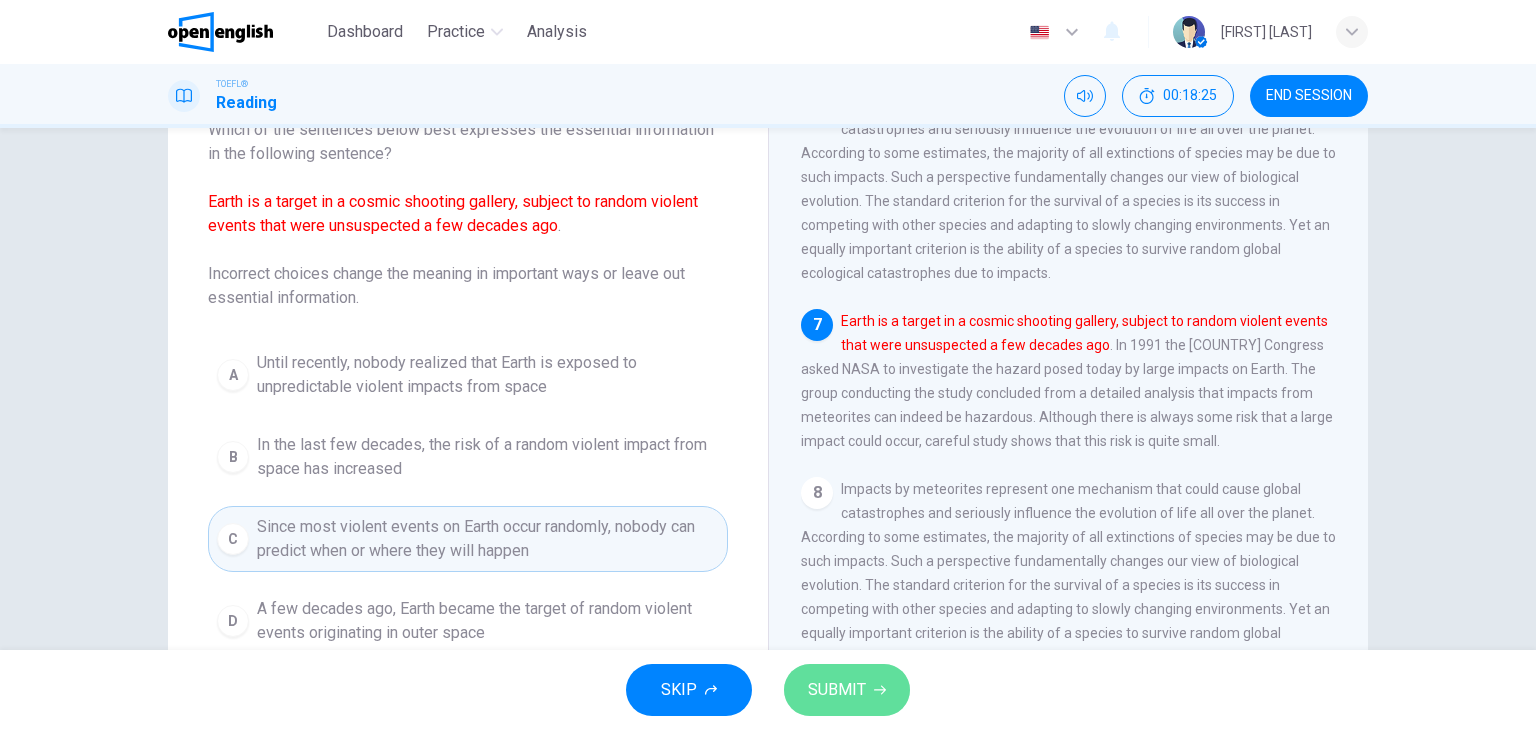 click on "SUBMIT" at bounding box center (837, 690) 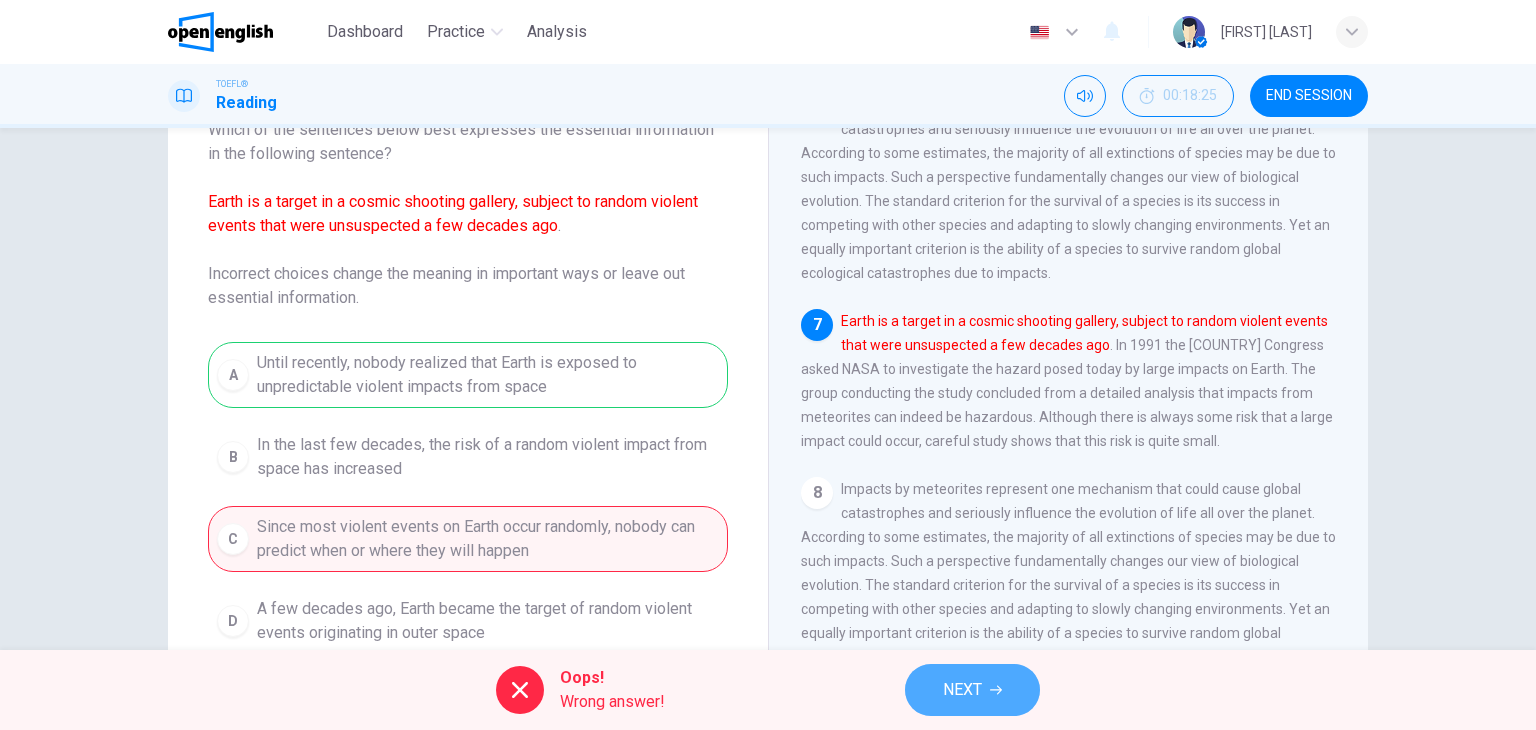 click on "NEXT" at bounding box center (972, 690) 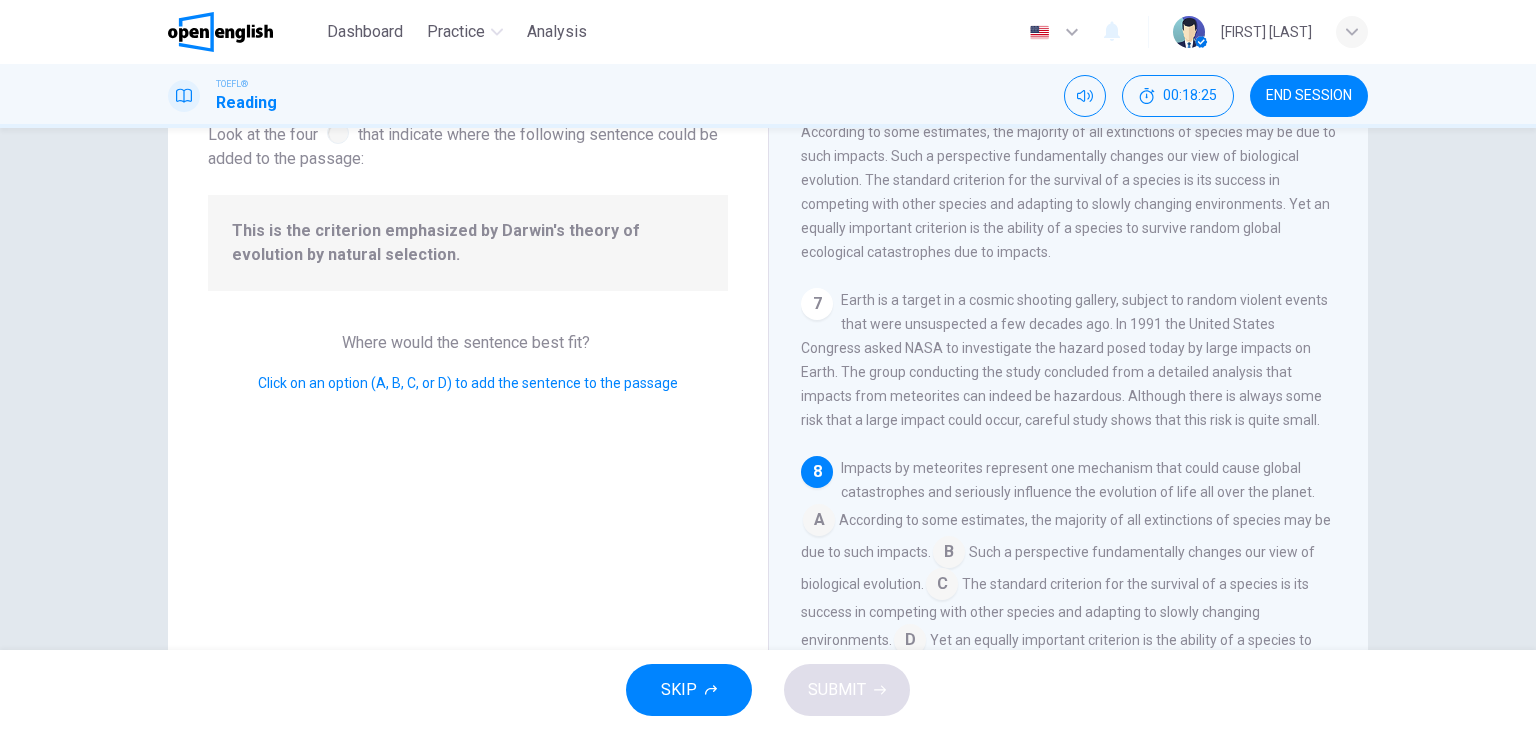 scroll, scrollTop: 1204, scrollLeft: 0, axis: vertical 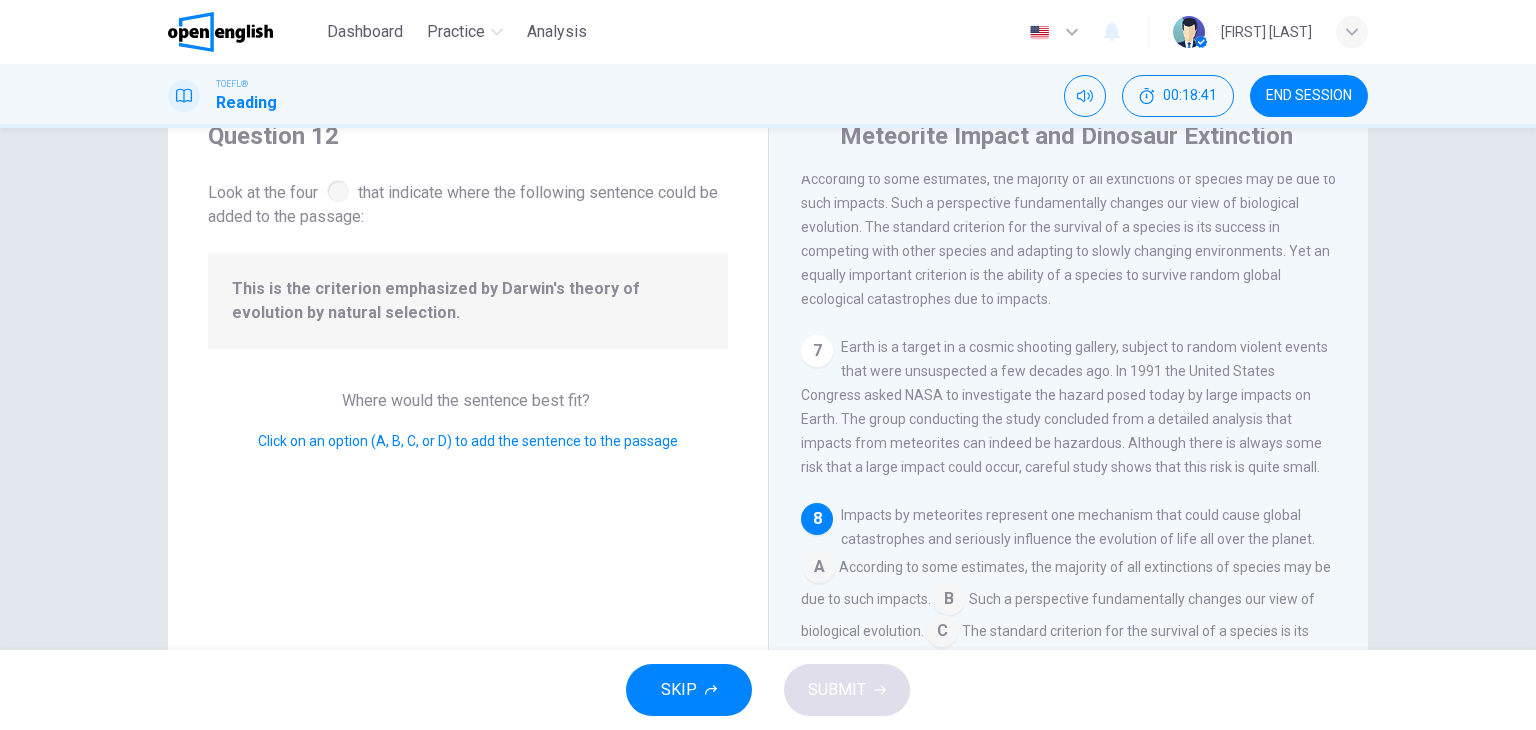 drag, startPoint x: 1524, startPoint y: 433, endPoint x: 1535, endPoint y: 375, distance: 59.03389 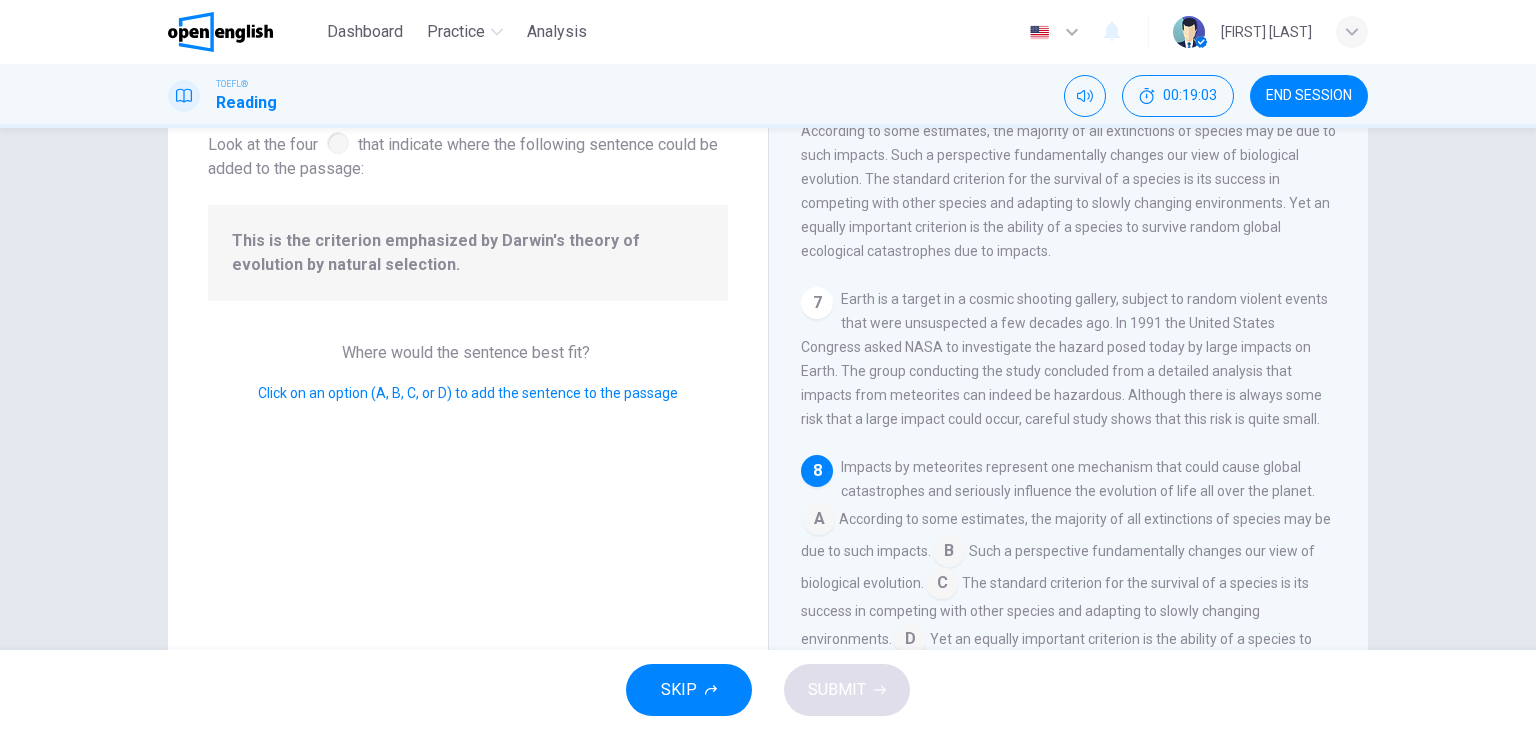 scroll, scrollTop: 129, scrollLeft: 0, axis: vertical 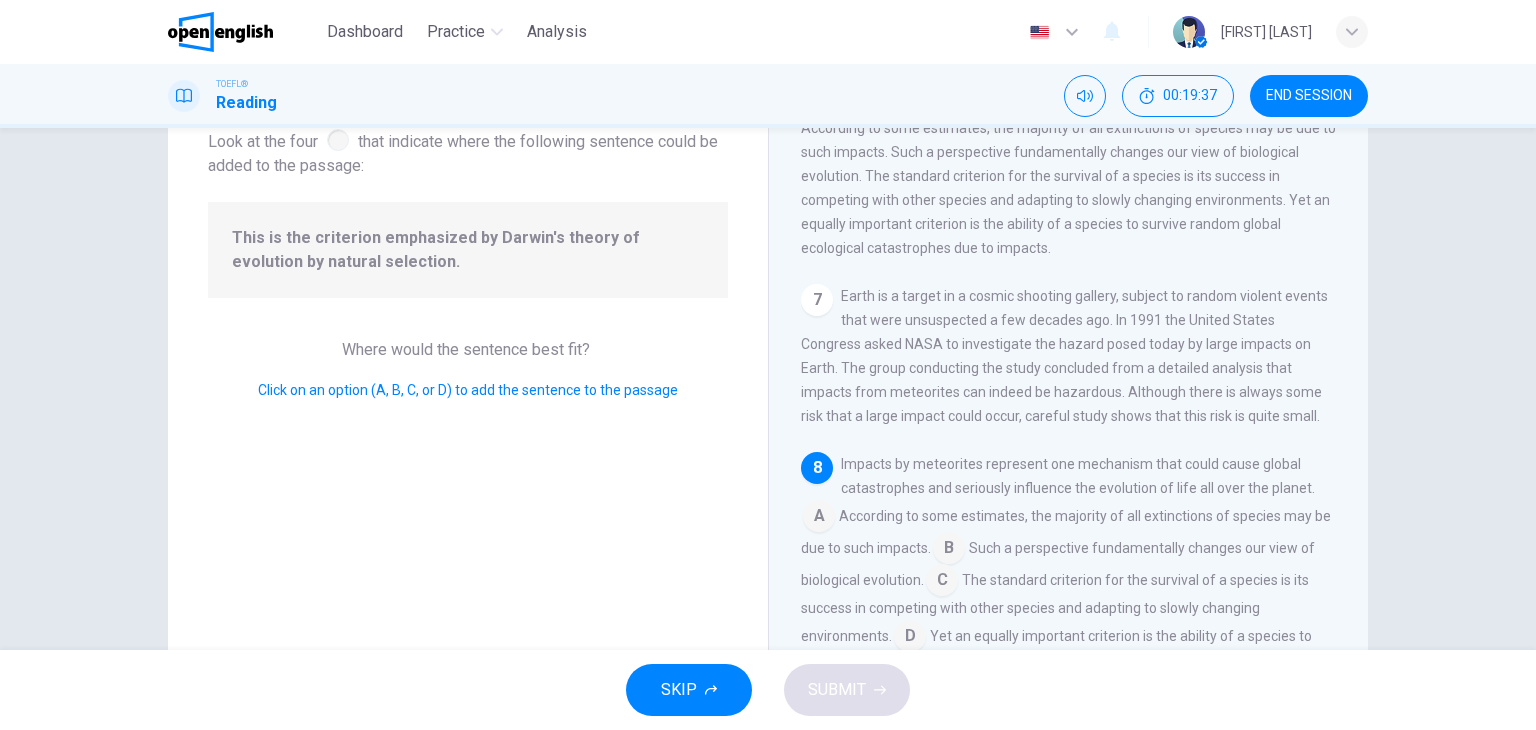click at bounding box center [910, 638] 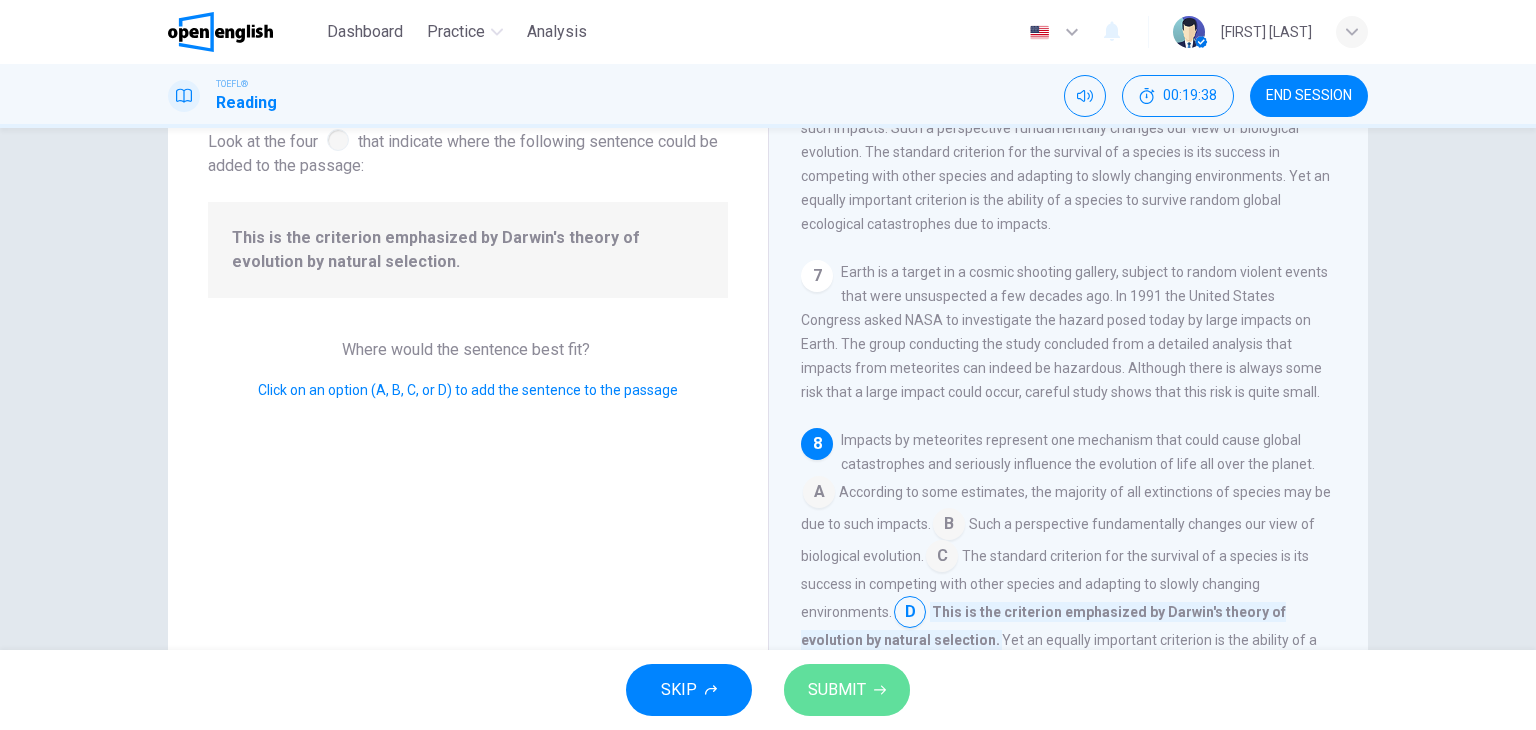 click on "SUBMIT" at bounding box center [847, 690] 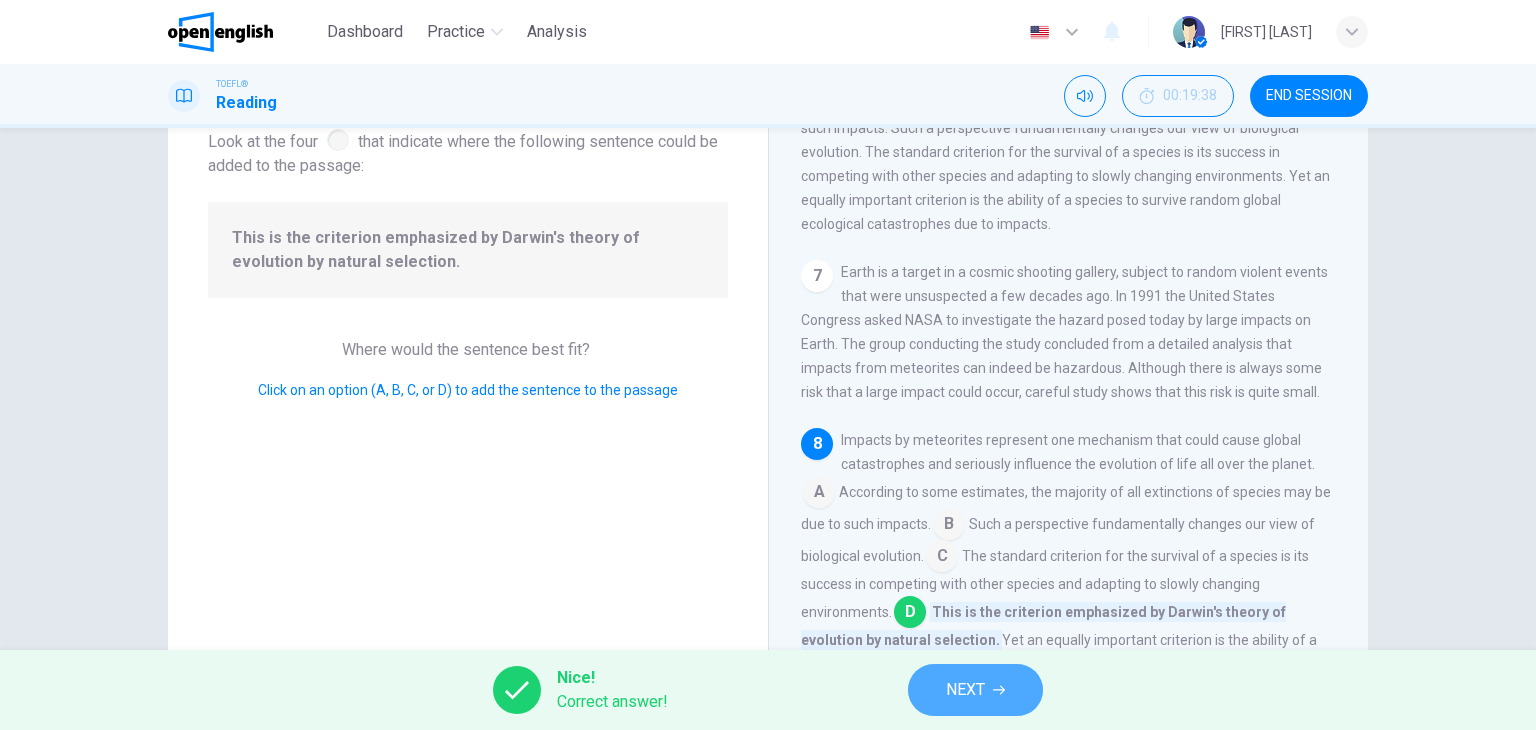 click on "NEXT" at bounding box center (965, 690) 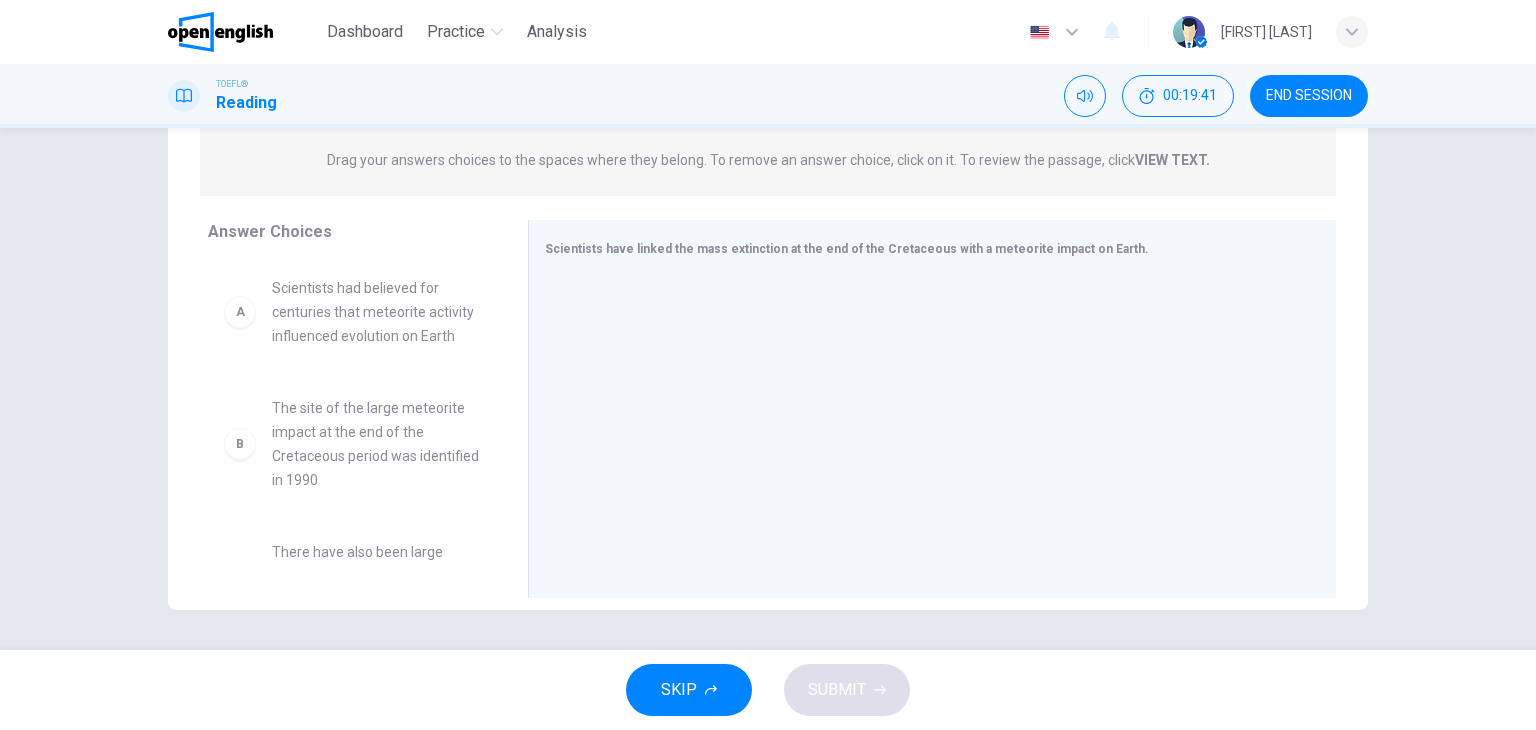 scroll, scrollTop: 245, scrollLeft: 0, axis: vertical 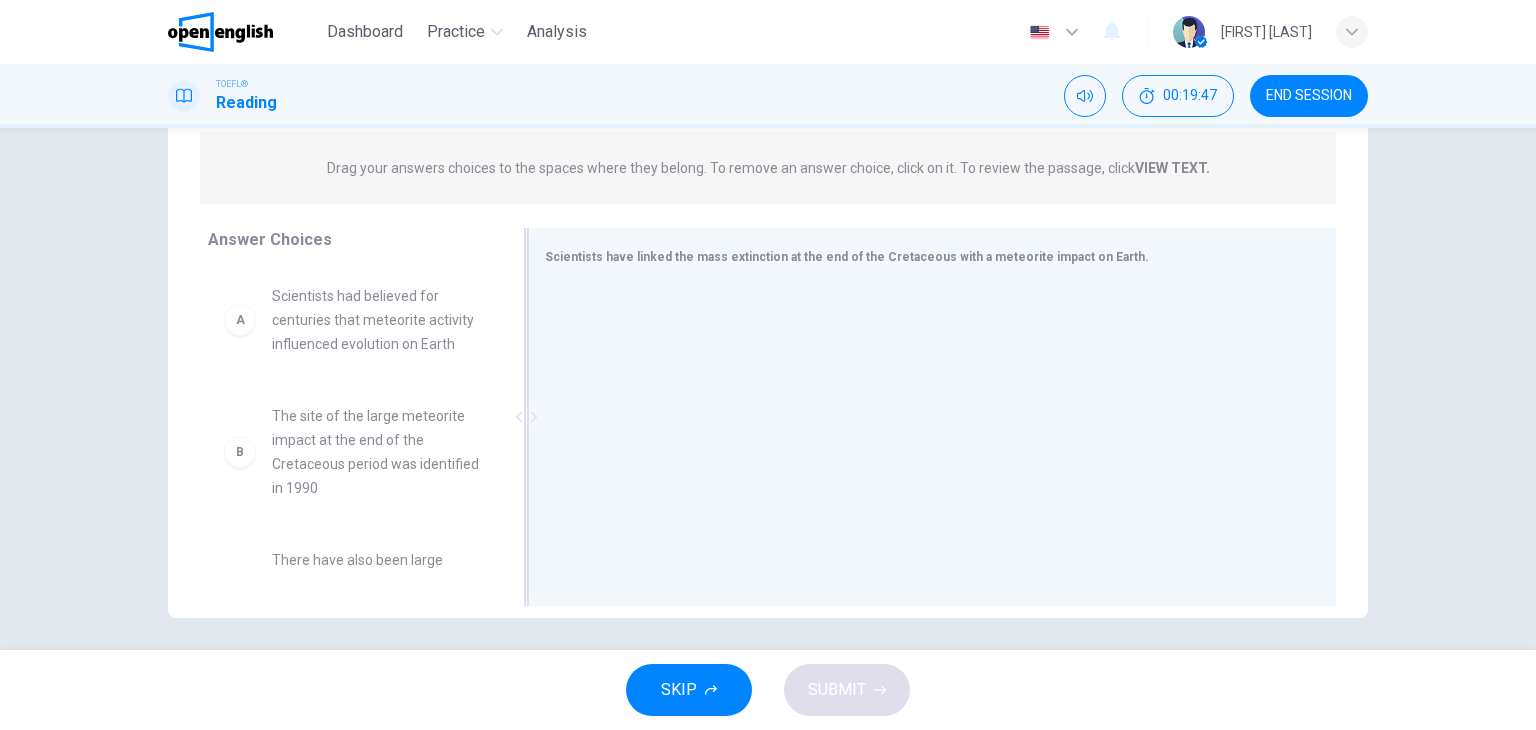 drag, startPoint x: 609, startPoint y: 257, endPoint x: 778, endPoint y: 258, distance: 169.00296 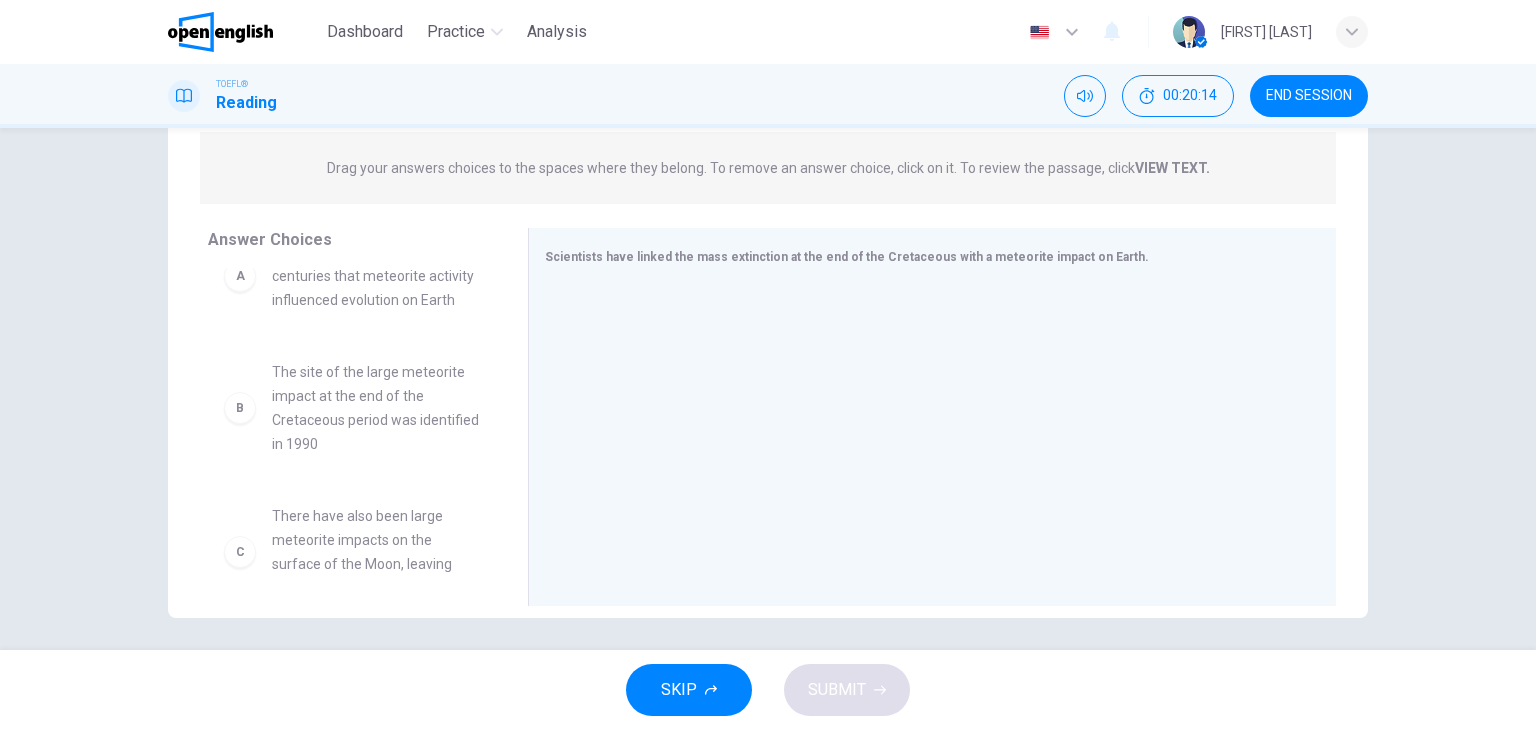 scroll, scrollTop: 41, scrollLeft: 0, axis: vertical 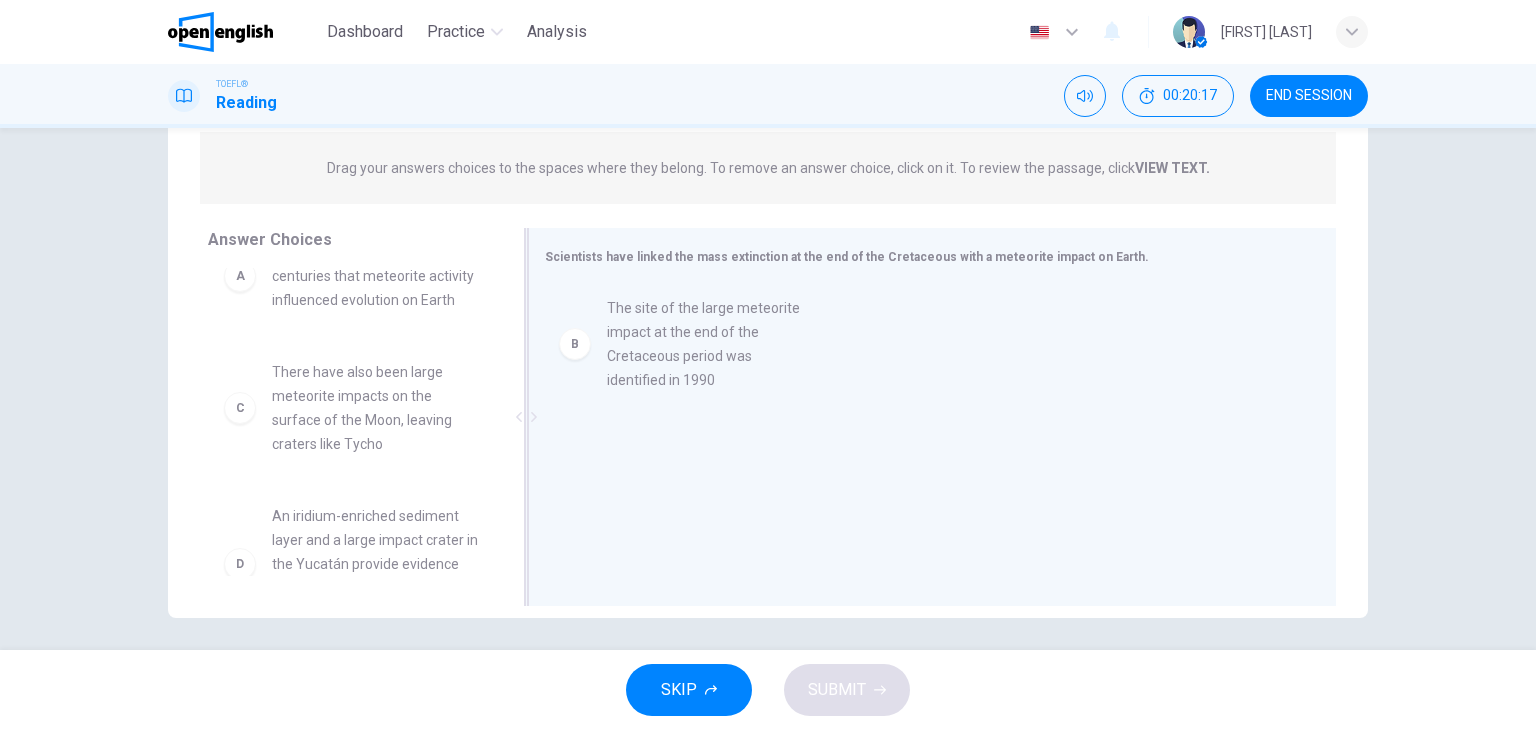 drag, startPoint x: 326, startPoint y: 409, endPoint x: 692, endPoint y: 342, distance: 372.08197 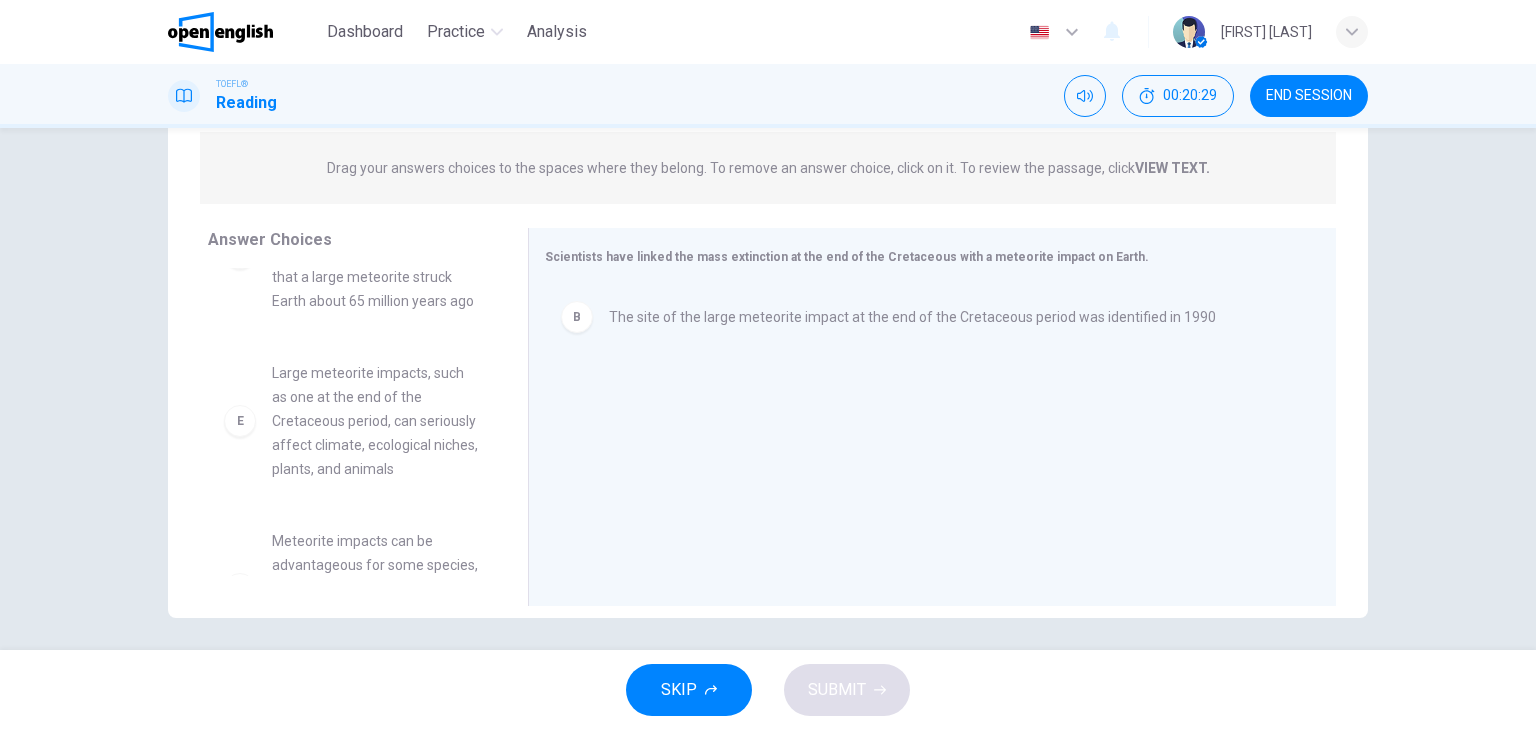 scroll, scrollTop: 357, scrollLeft: 0, axis: vertical 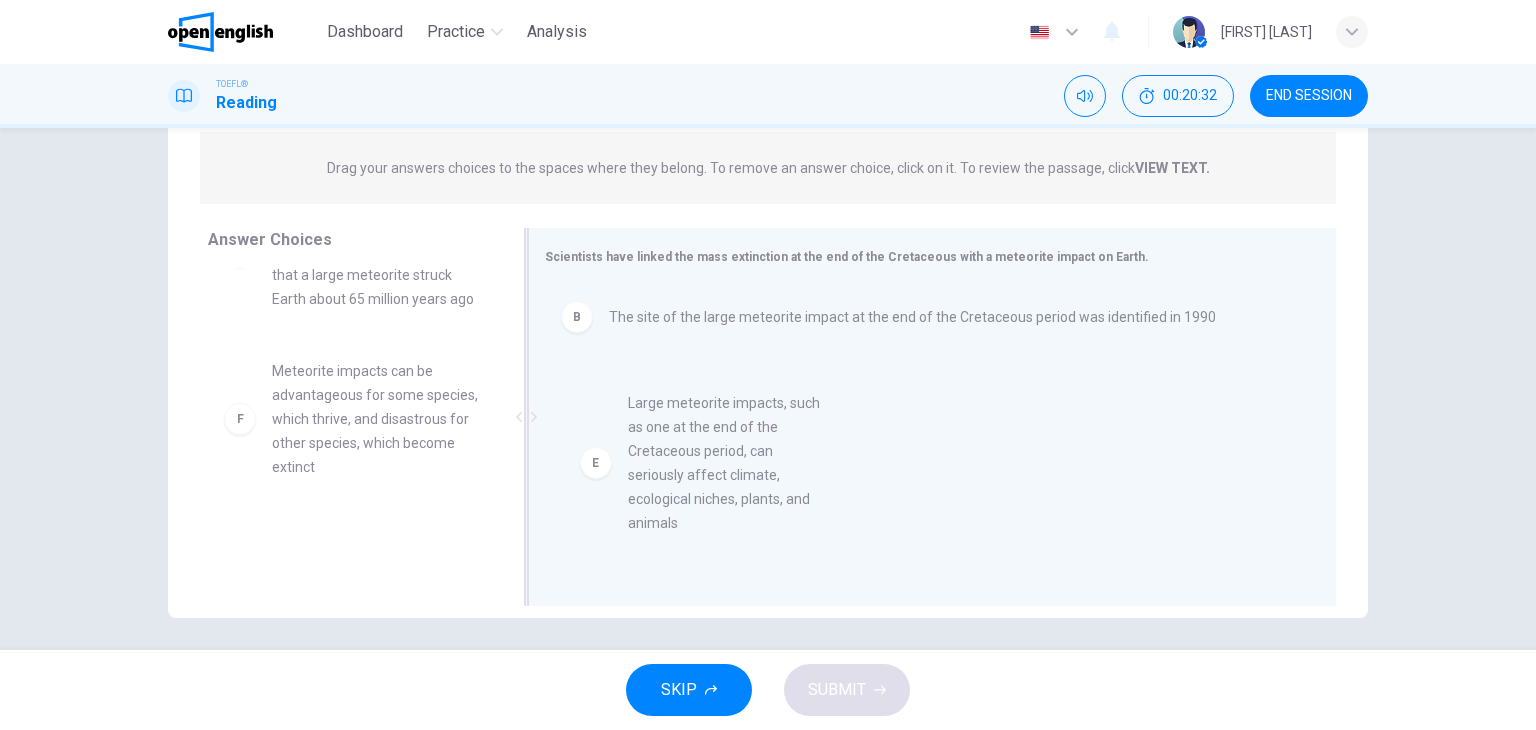 drag, startPoint x: 384, startPoint y: 432, endPoint x: 756, endPoint y: 444, distance: 372.1935 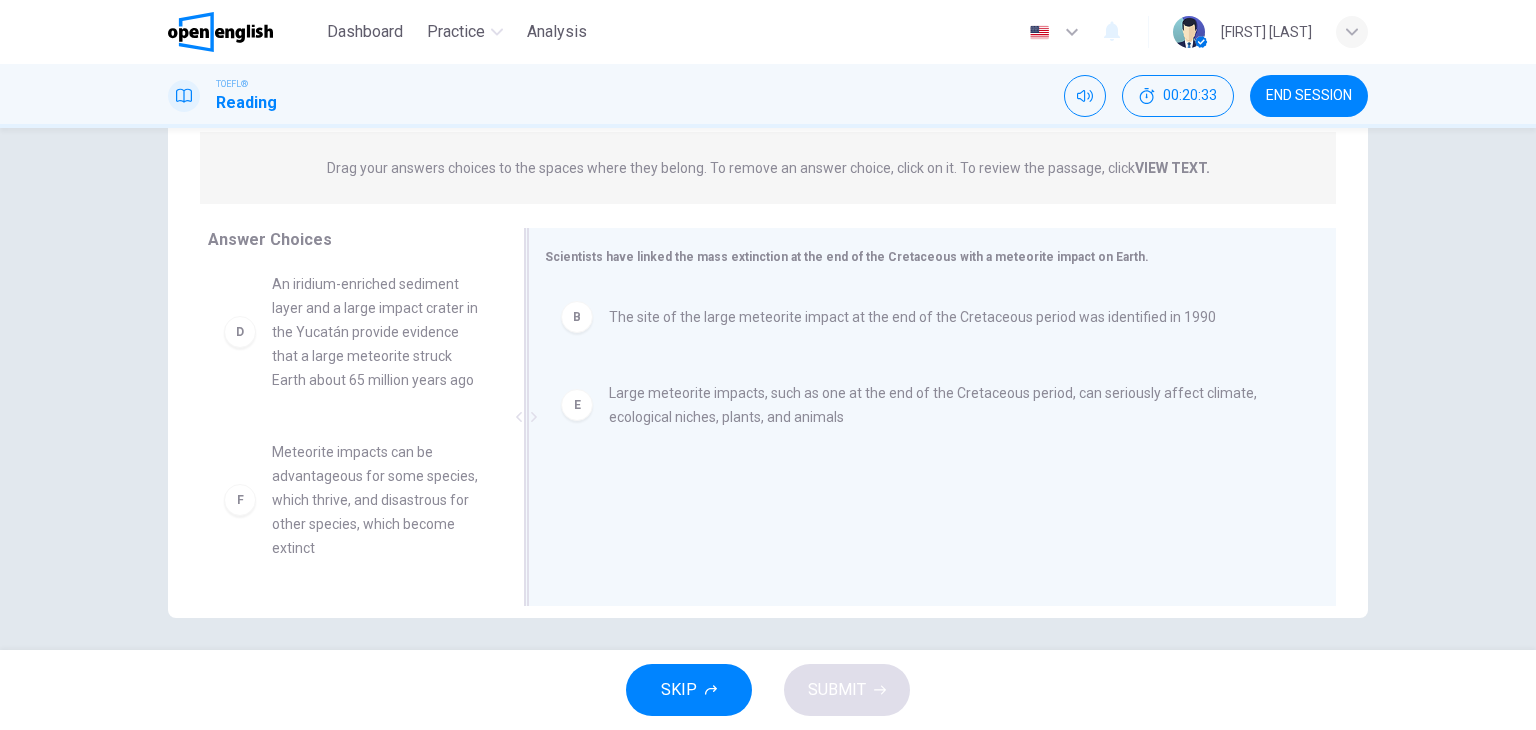 scroll, scrollTop: 300, scrollLeft: 0, axis: vertical 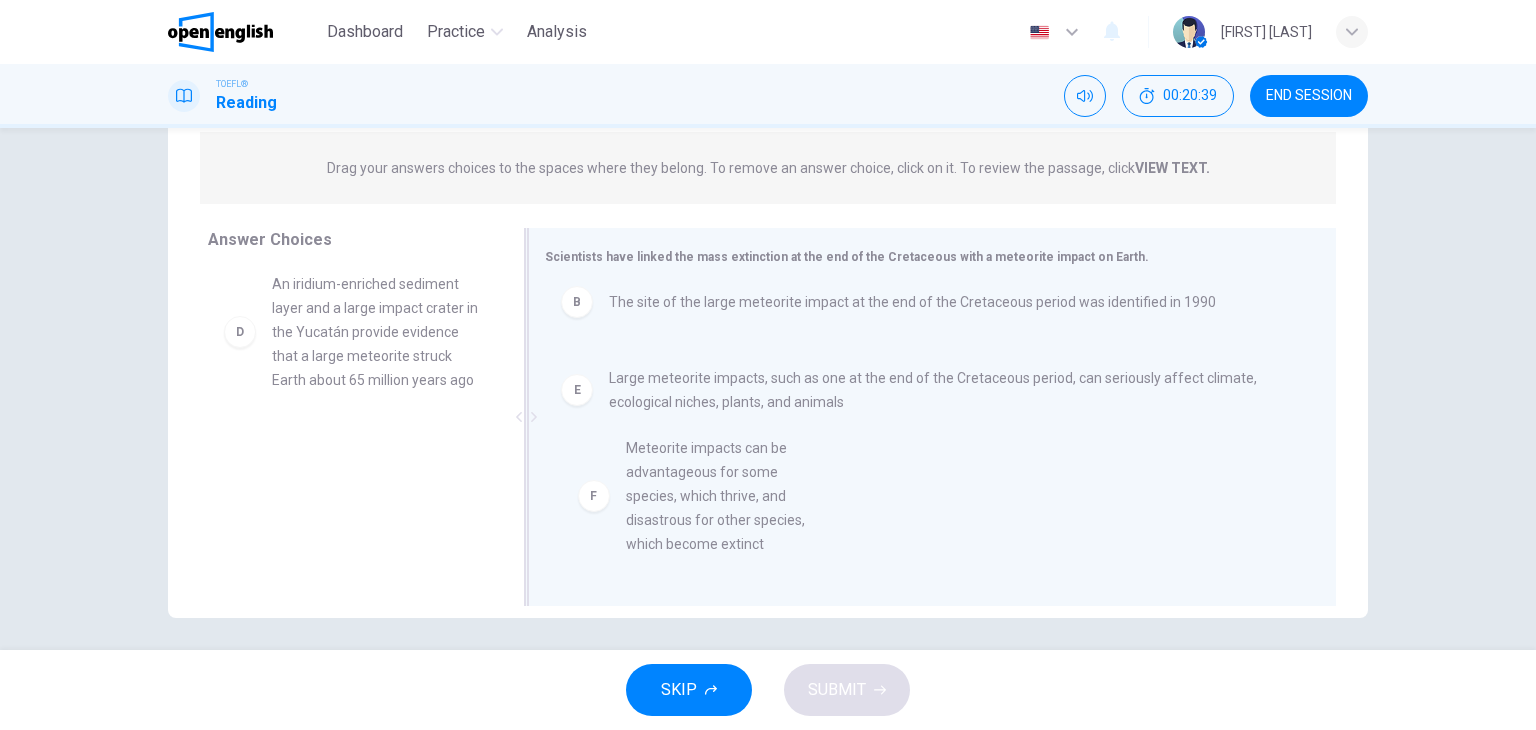 drag, startPoint x: 349, startPoint y: 492, endPoint x: 725, endPoint y: 488, distance: 376.02127 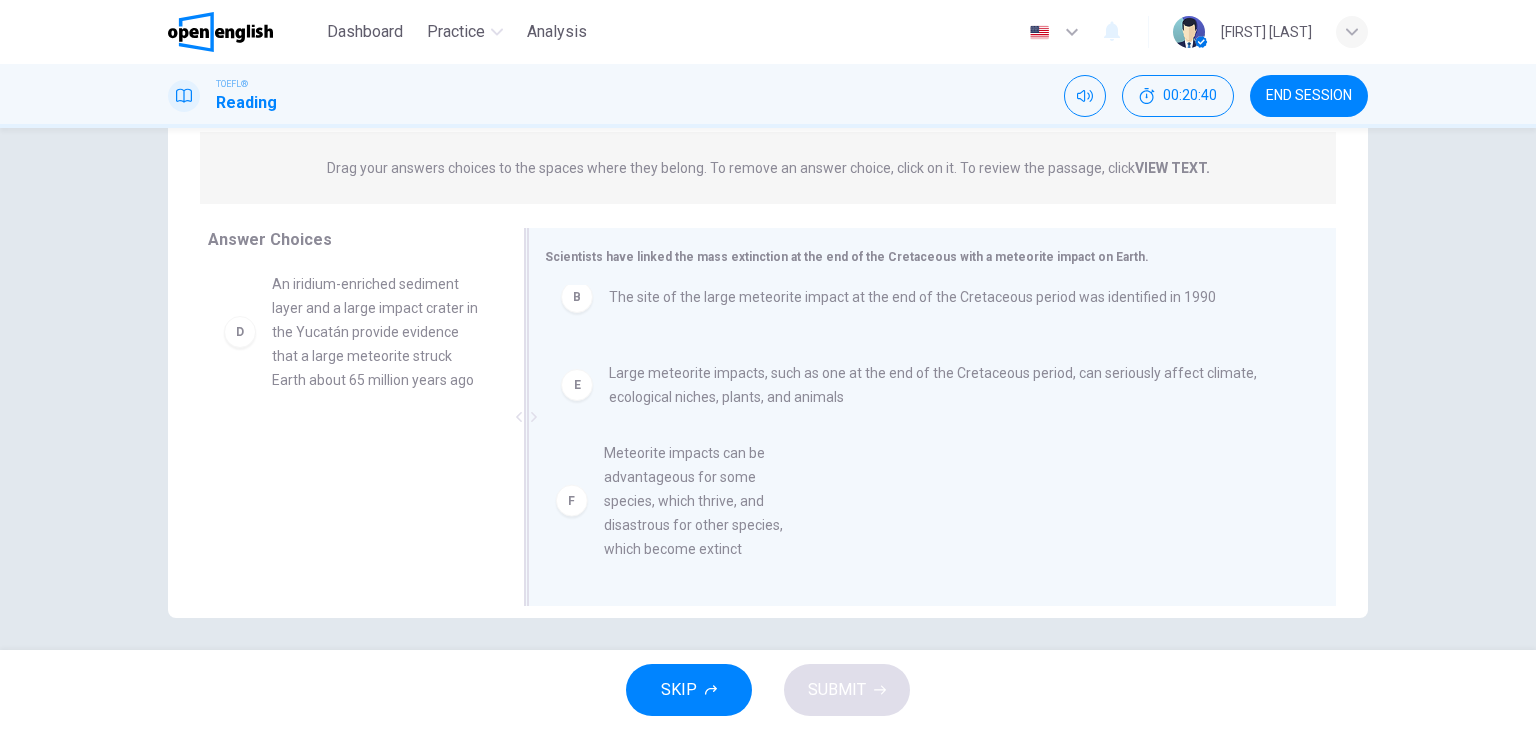 scroll, scrollTop: 0, scrollLeft: 0, axis: both 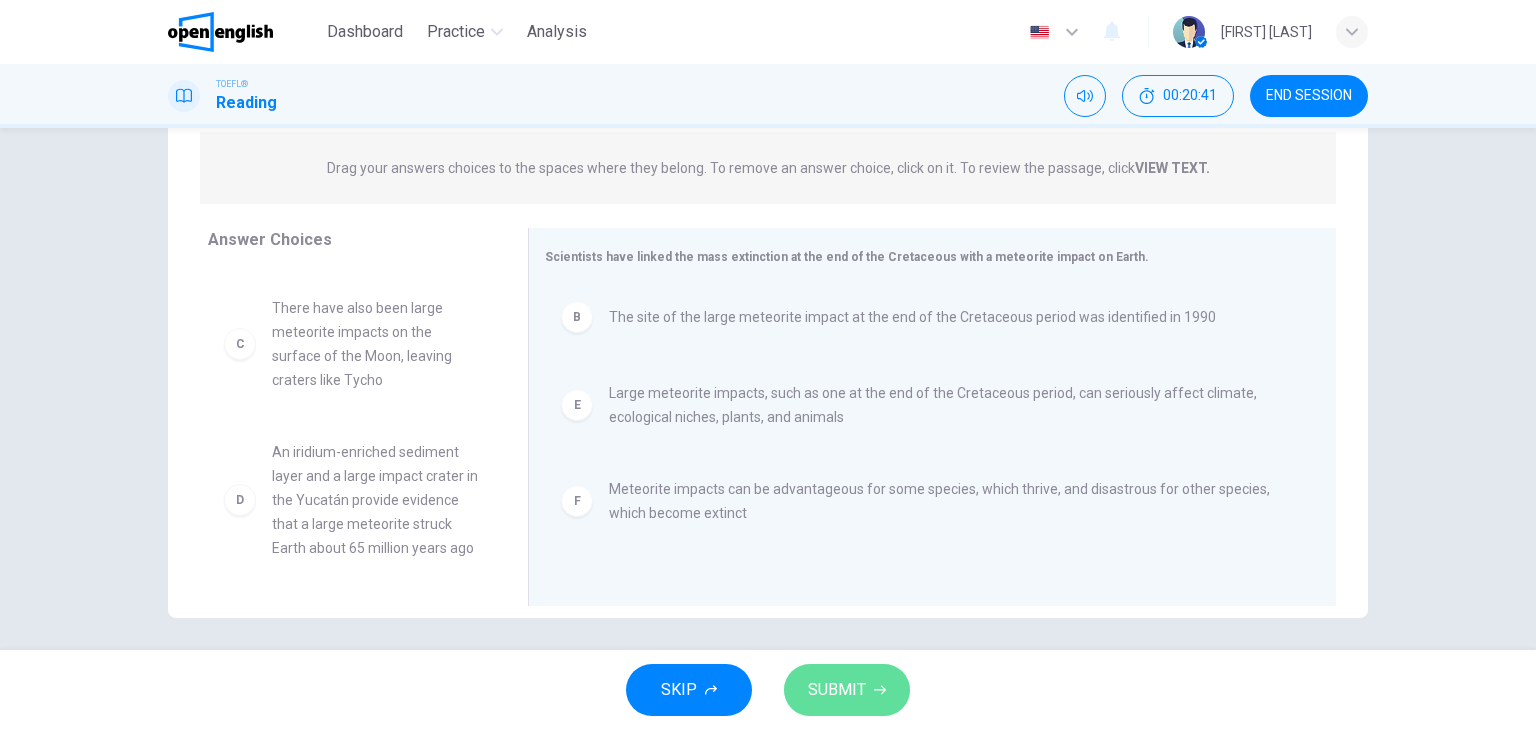 click on "SUBMIT" at bounding box center [847, 690] 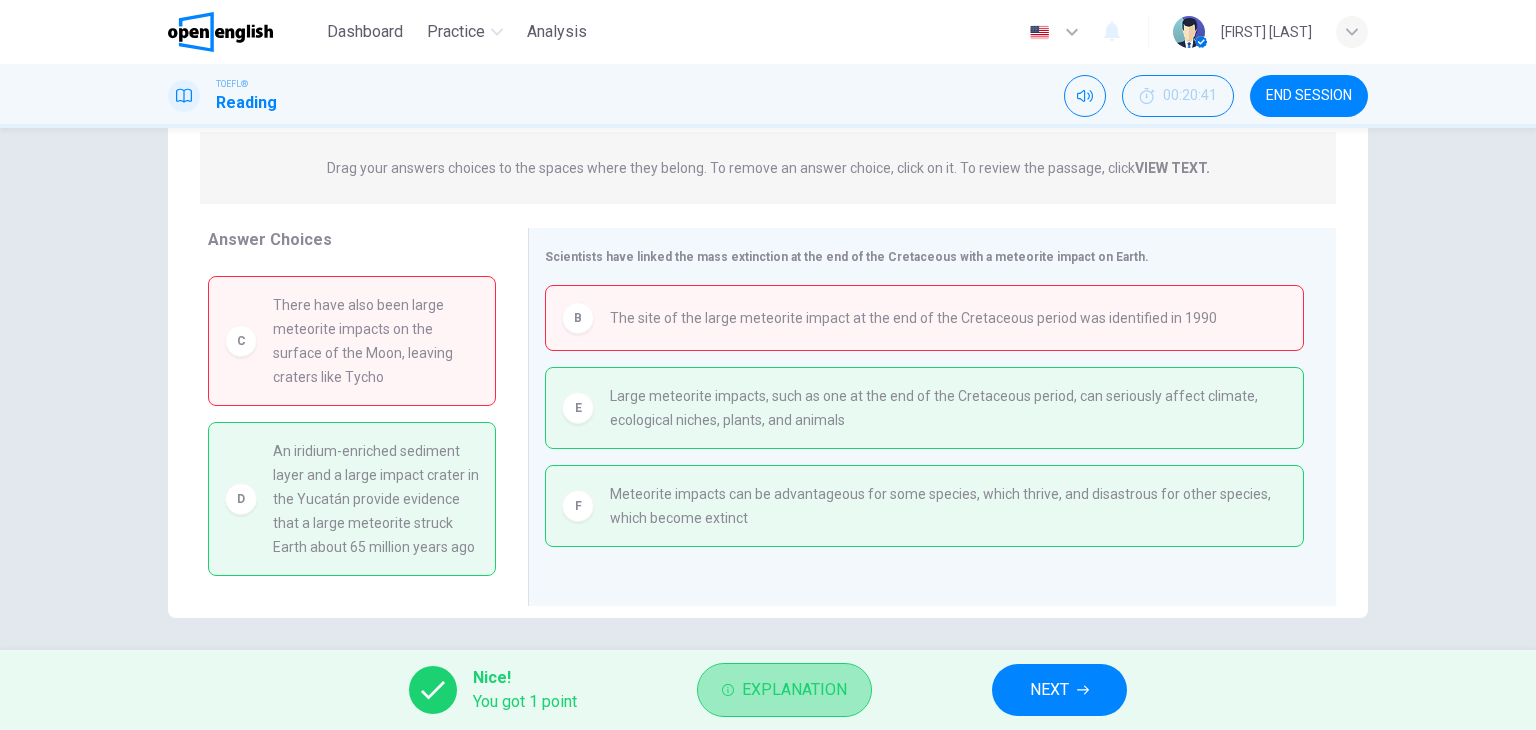 click on "Explanation" at bounding box center (794, 690) 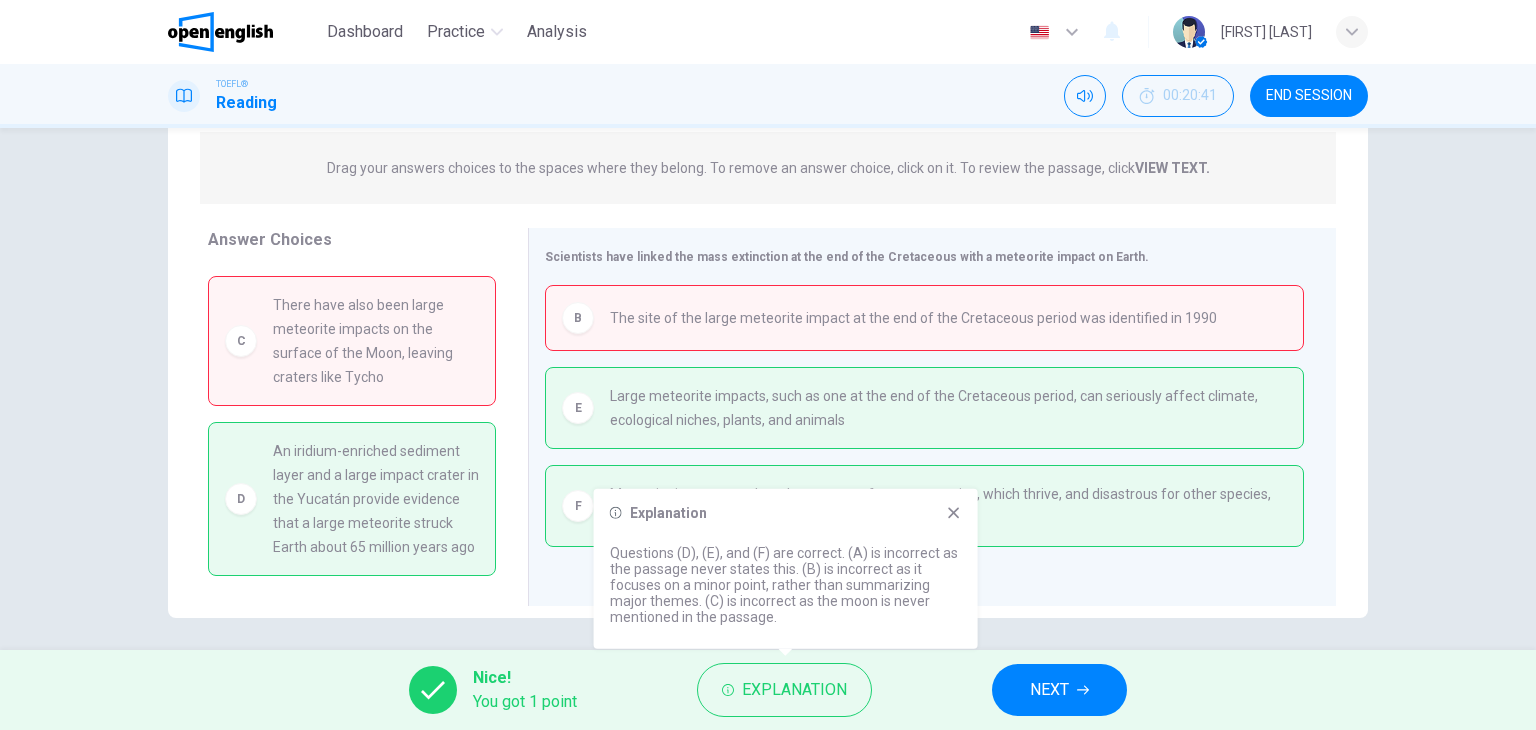 click 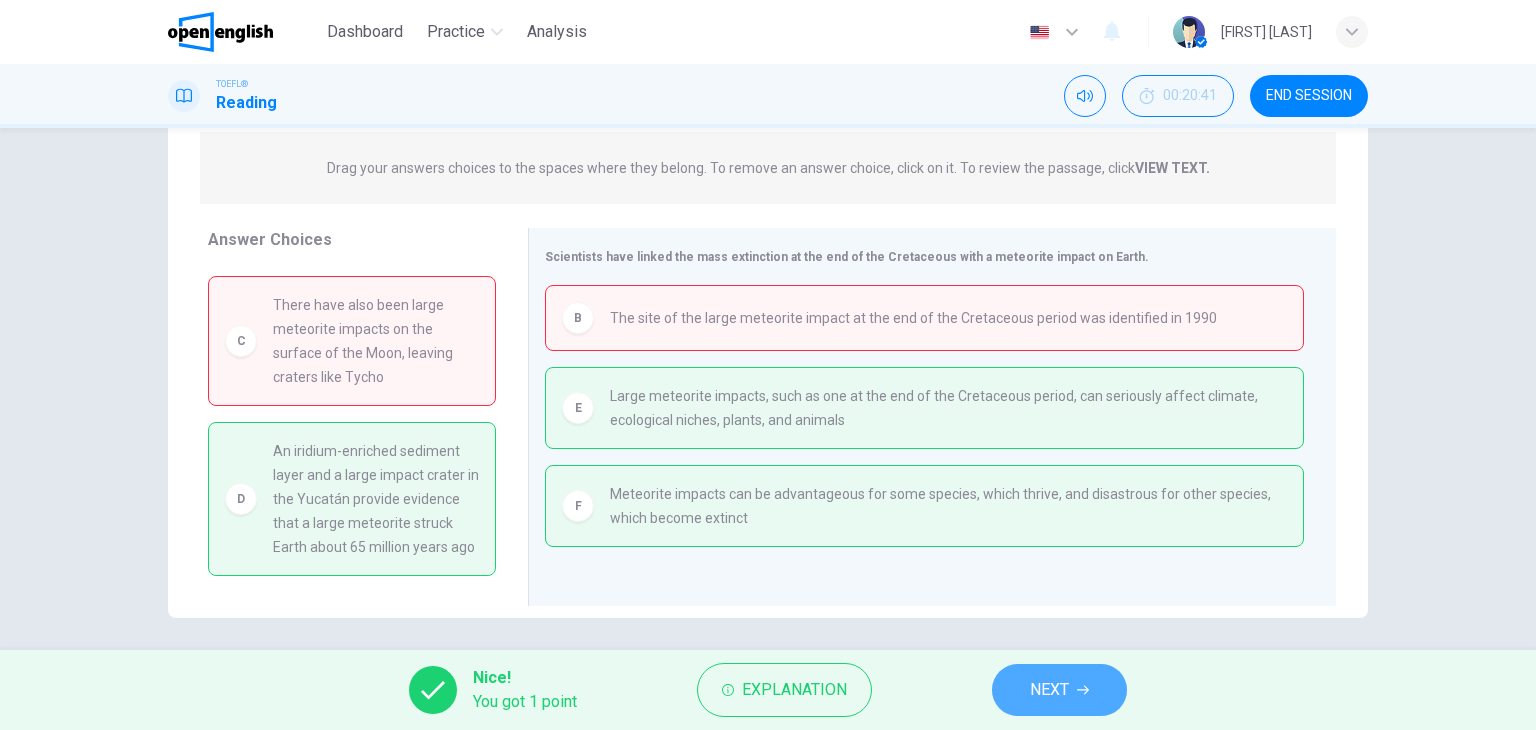 click on "NEXT" at bounding box center (1059, 690) 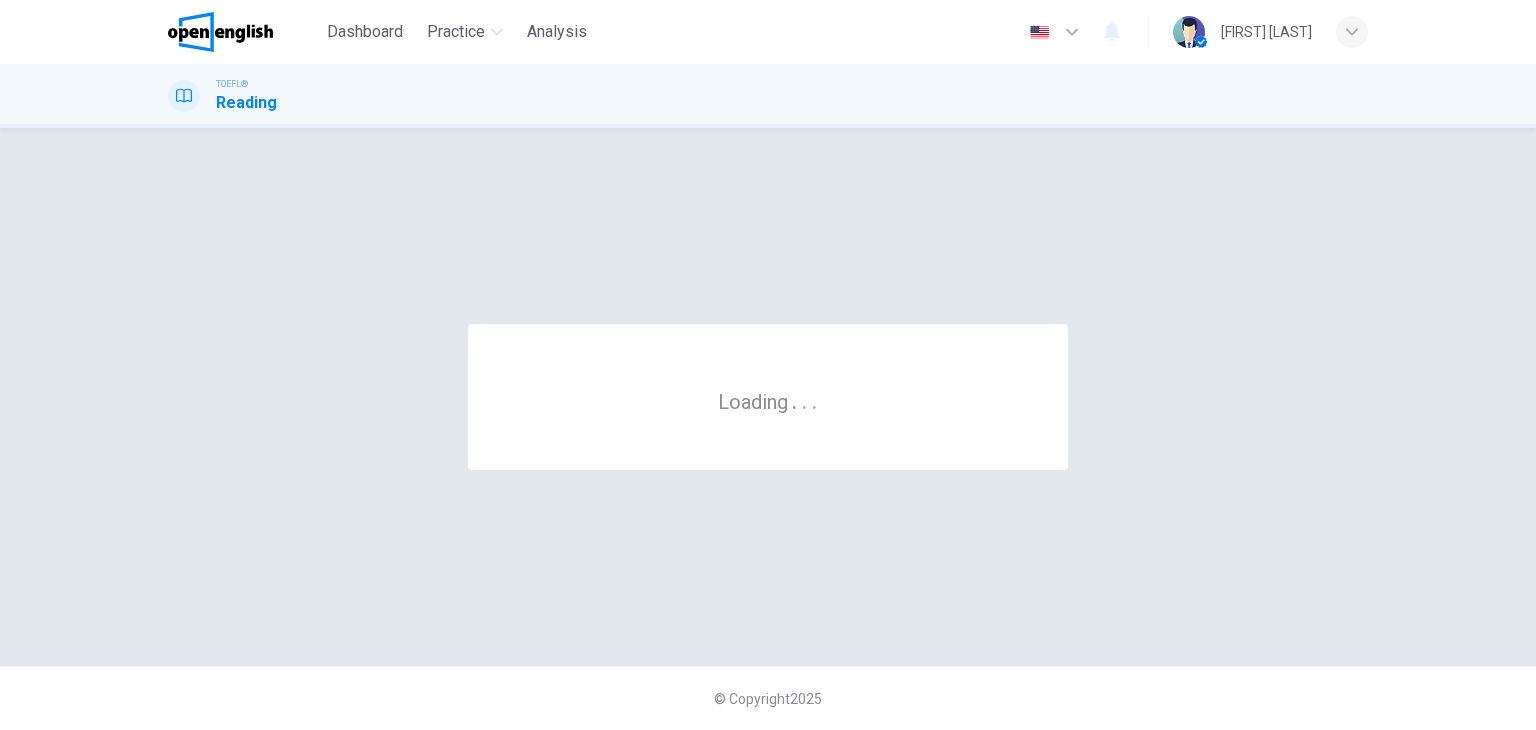scroll, scrollTop: 0, scrollLeft: 0, axis: both 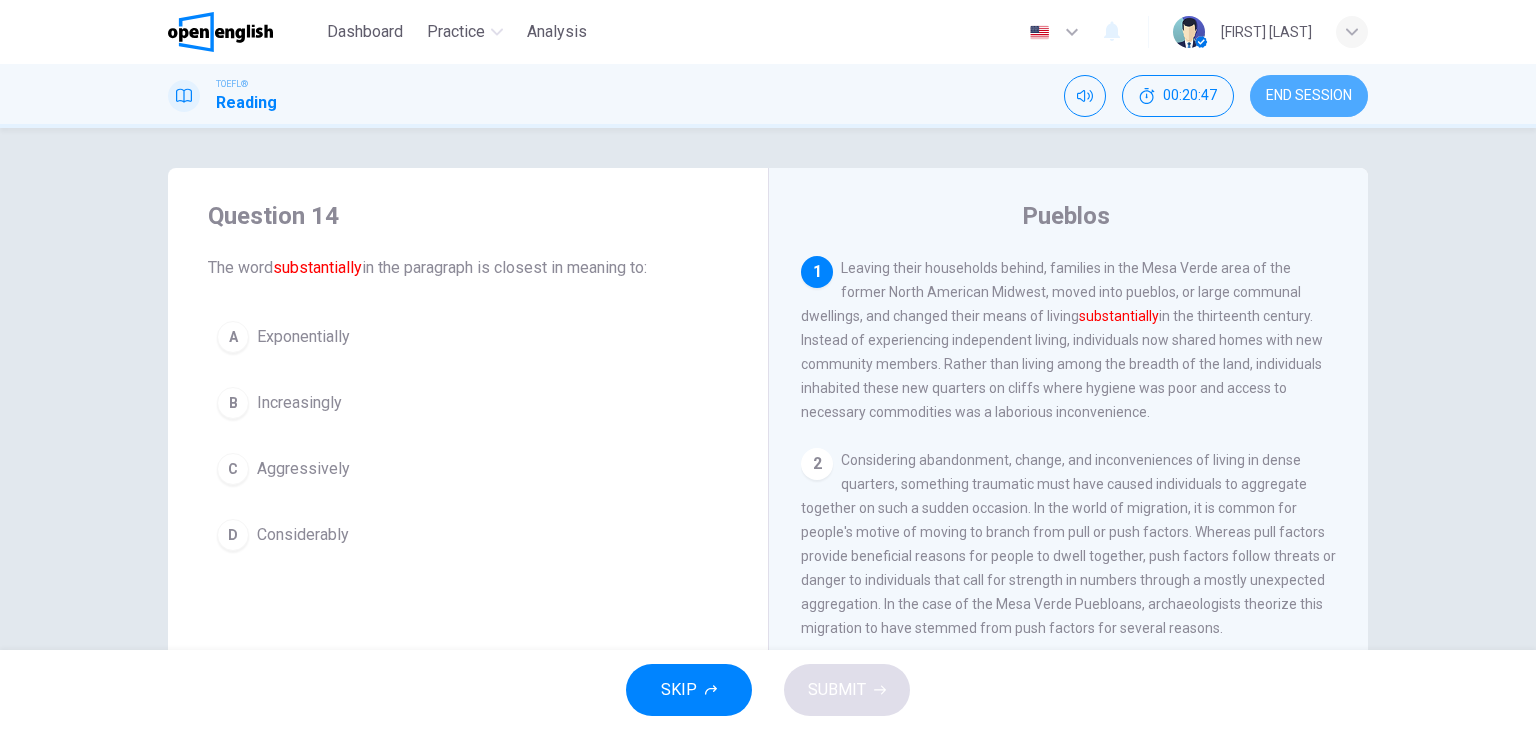 click on "END SESSION" at bounding box center (1309, 96) 